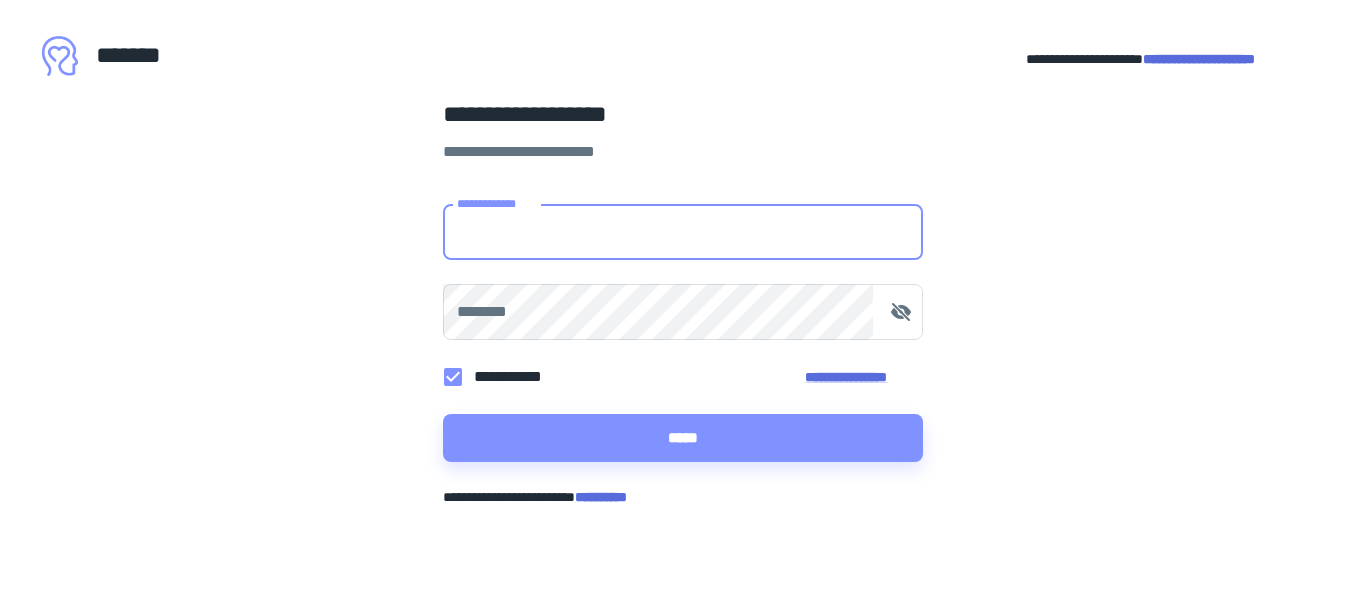 scroll, scrollTop: 0, scrollLeft: 0, axis: both 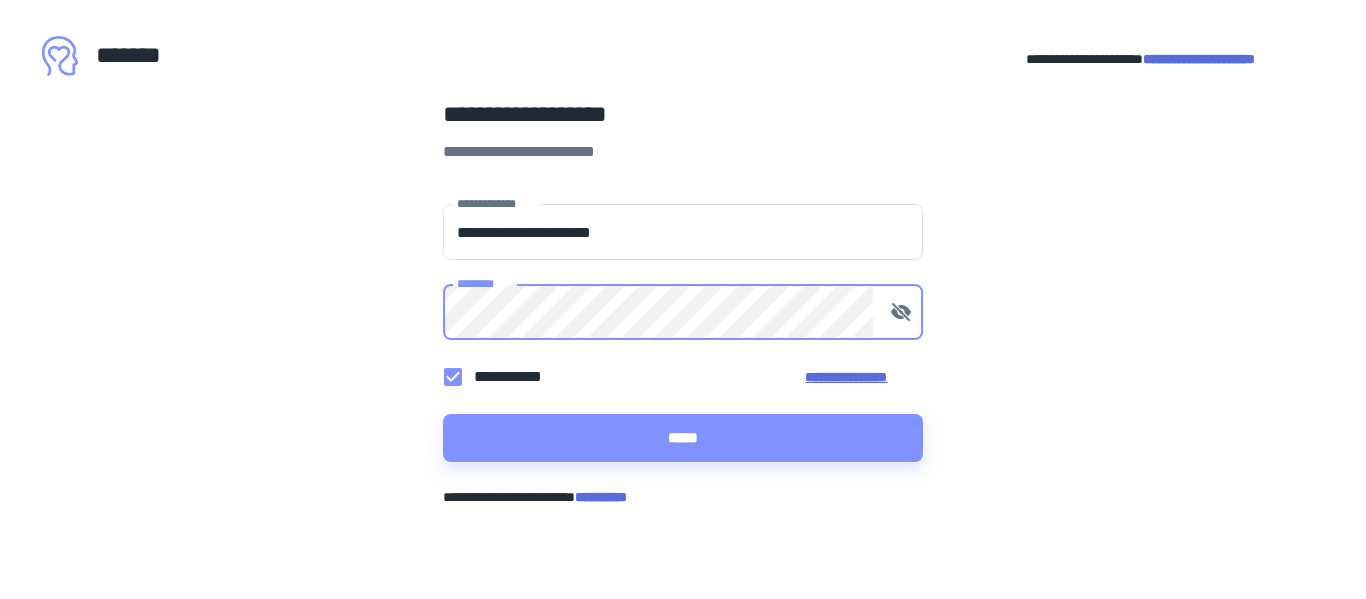 click on "**********" at bounding box center [683, 377] 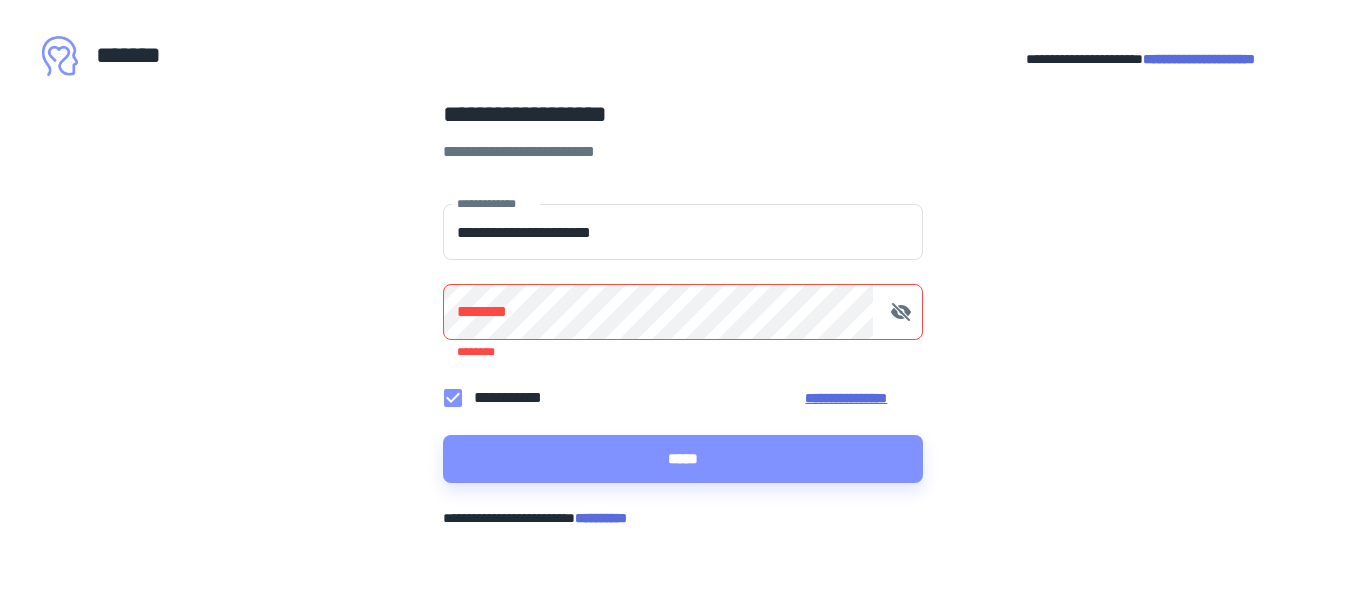 click on "**********" at bounding box center (864, 398) 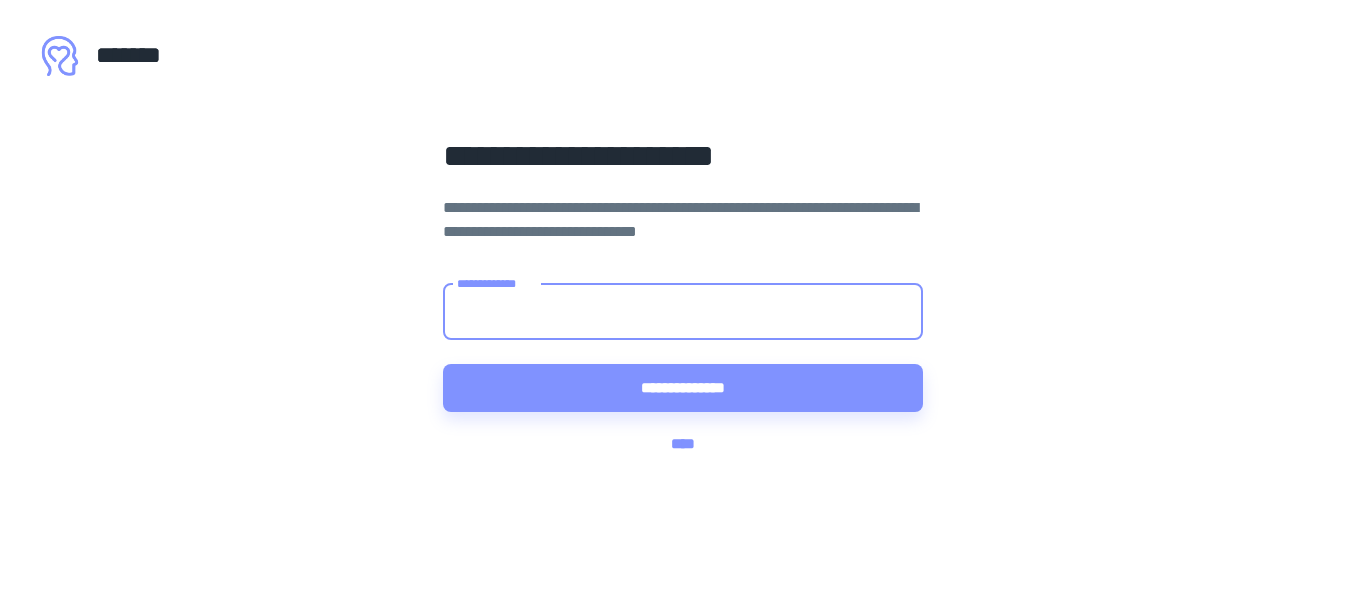 click on "**********" at bounding box center [683, 312] 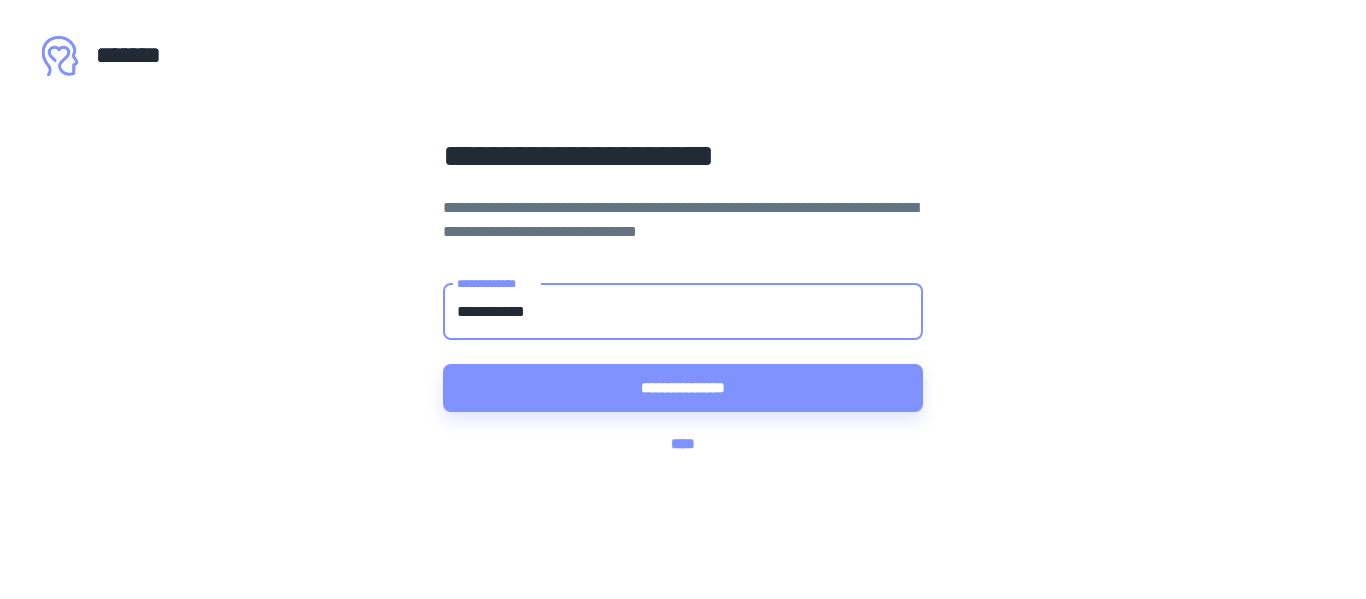 type on "**********" 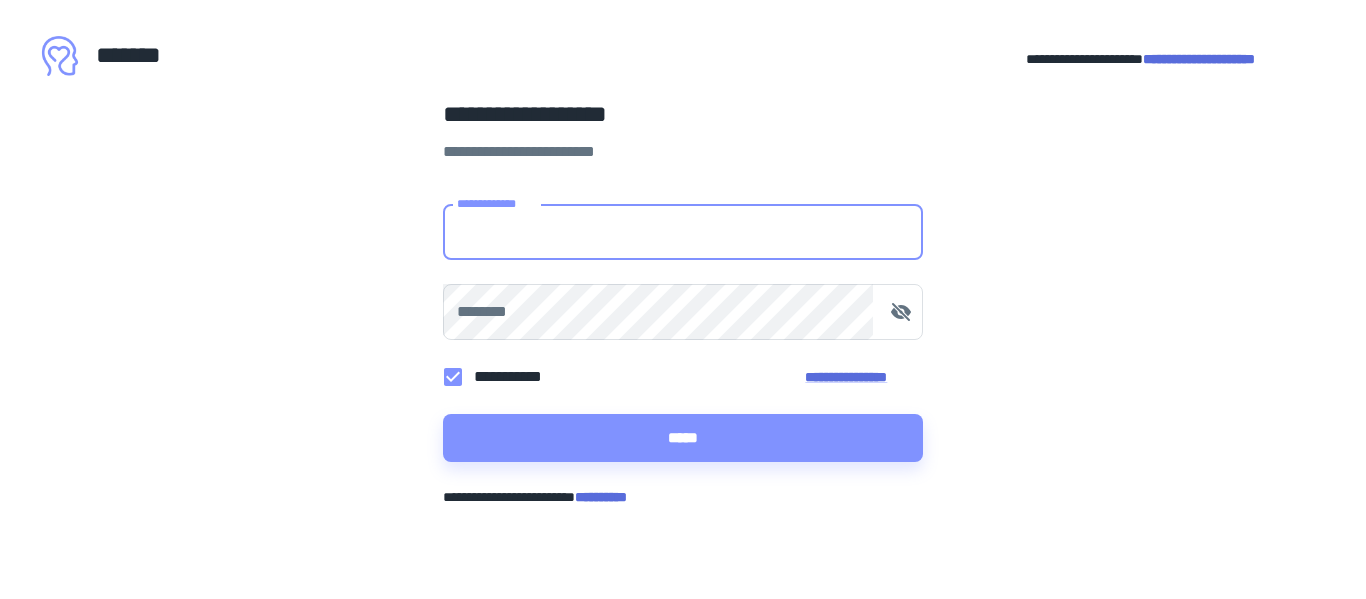 click on "**********" at bounding box center [683, 232] 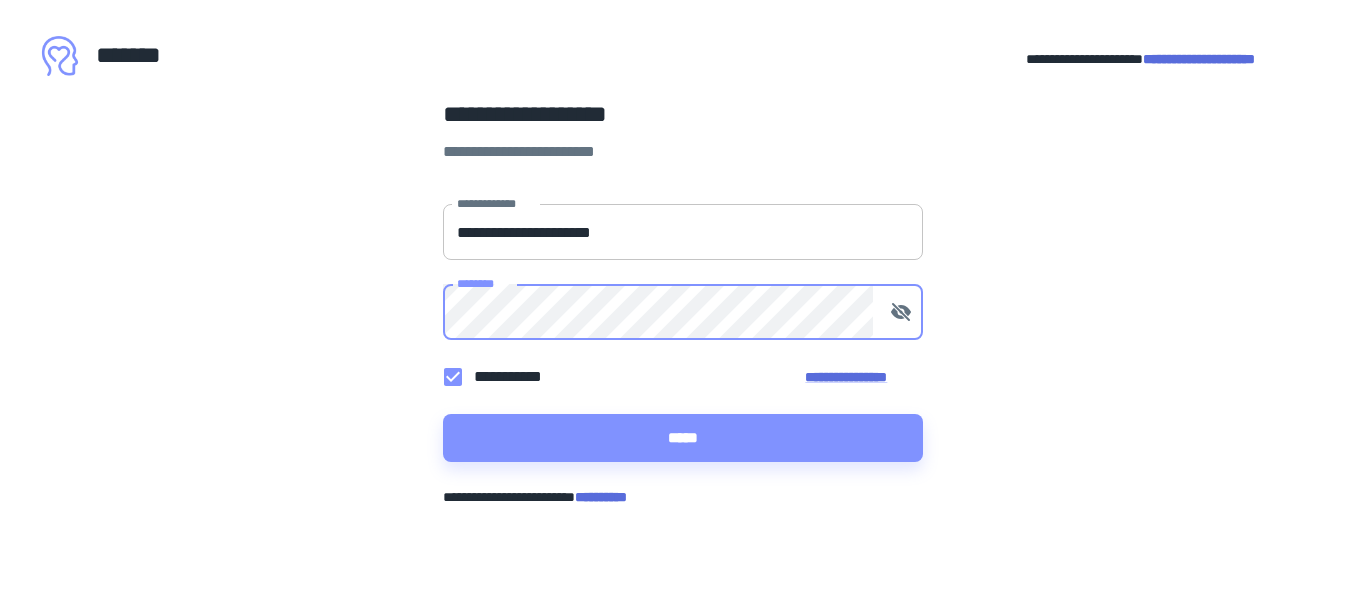 click on "*****" at bounding box center (683, 438) 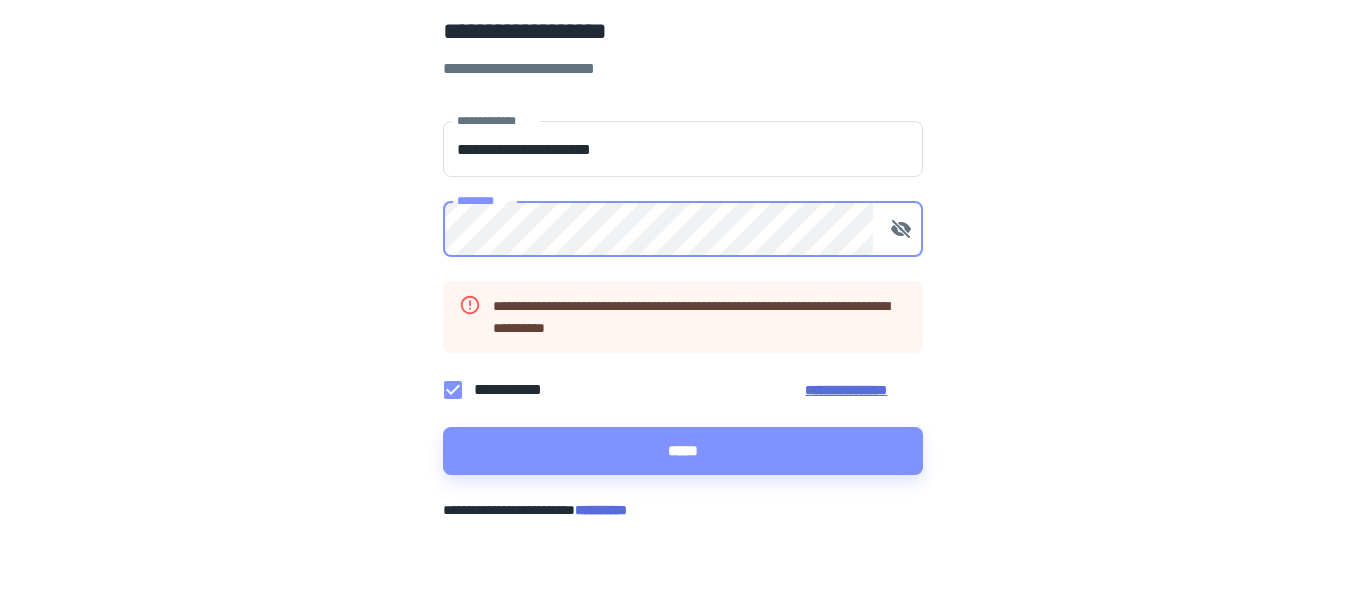 scroll, scrollTop: 88, scrollLeft: 0, axis: vertical 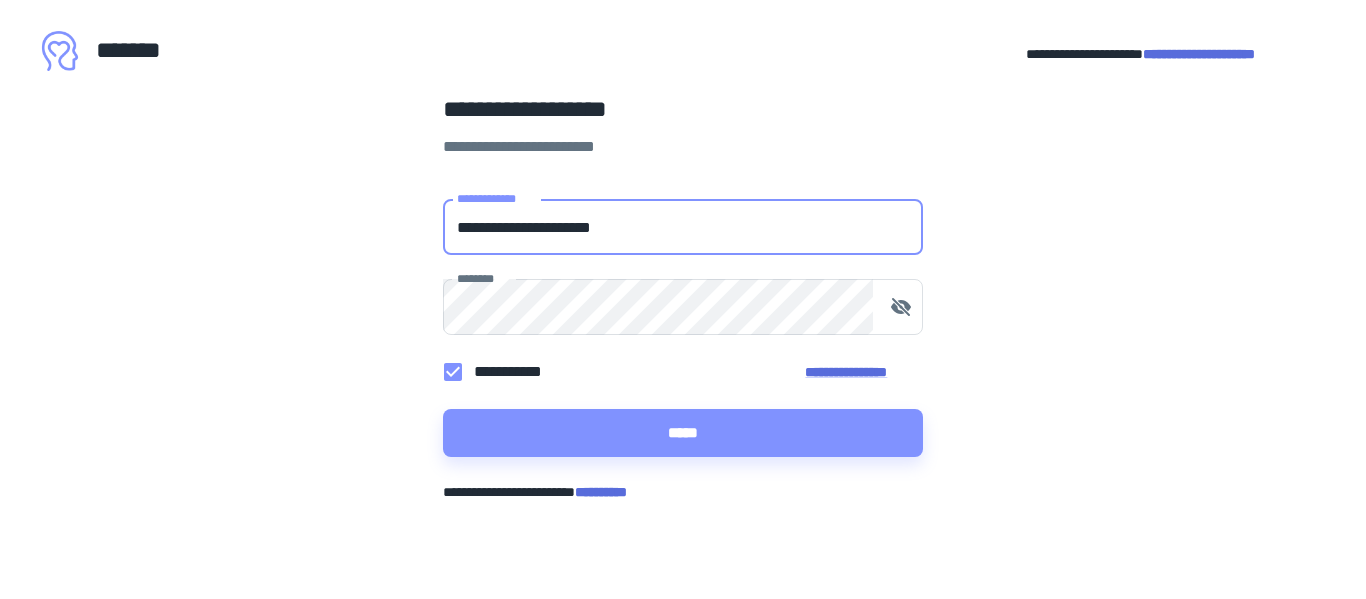 click on "**********" at bounding box center (683, 297) 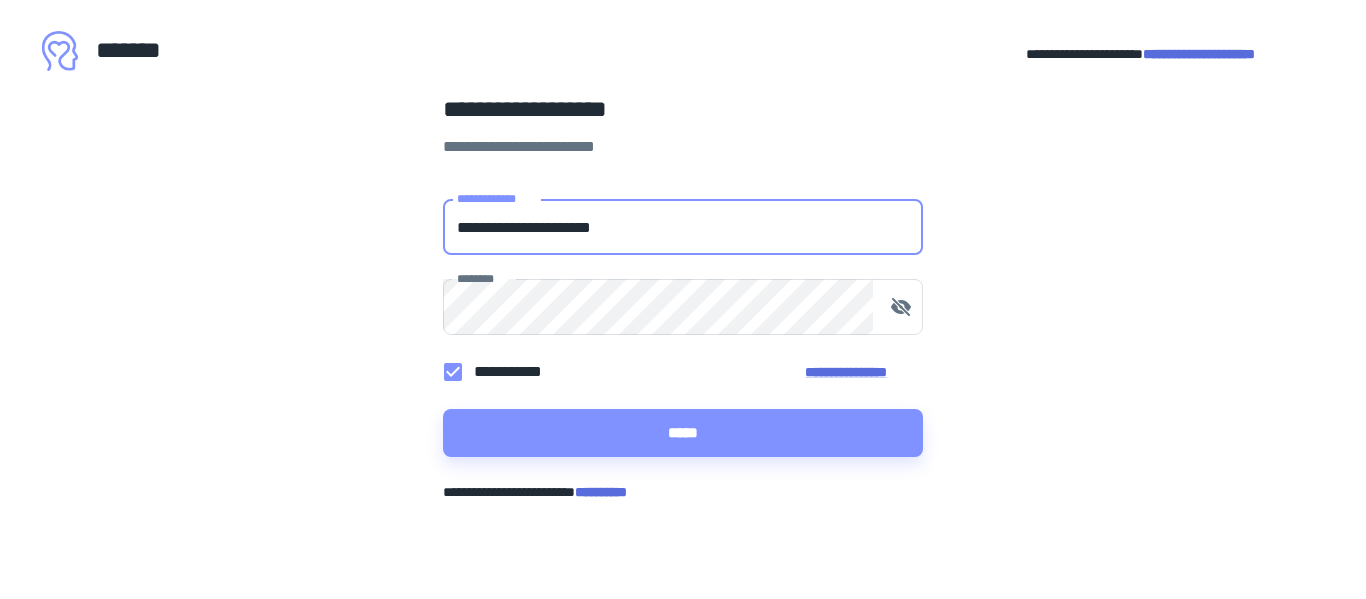 drag, startPoint x: 665, startPoint y: 230, endPoint x: 488, endPoint y: 236, distance: 177.10167 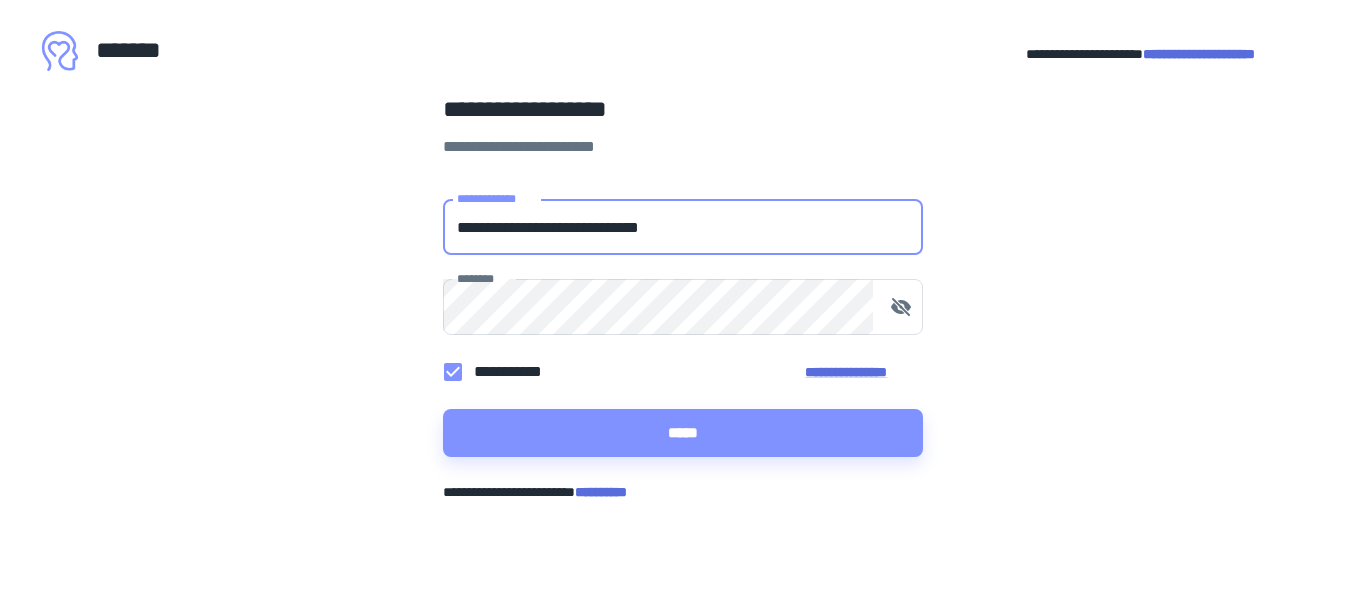 click on "**********" at bounding box center [683, 227] 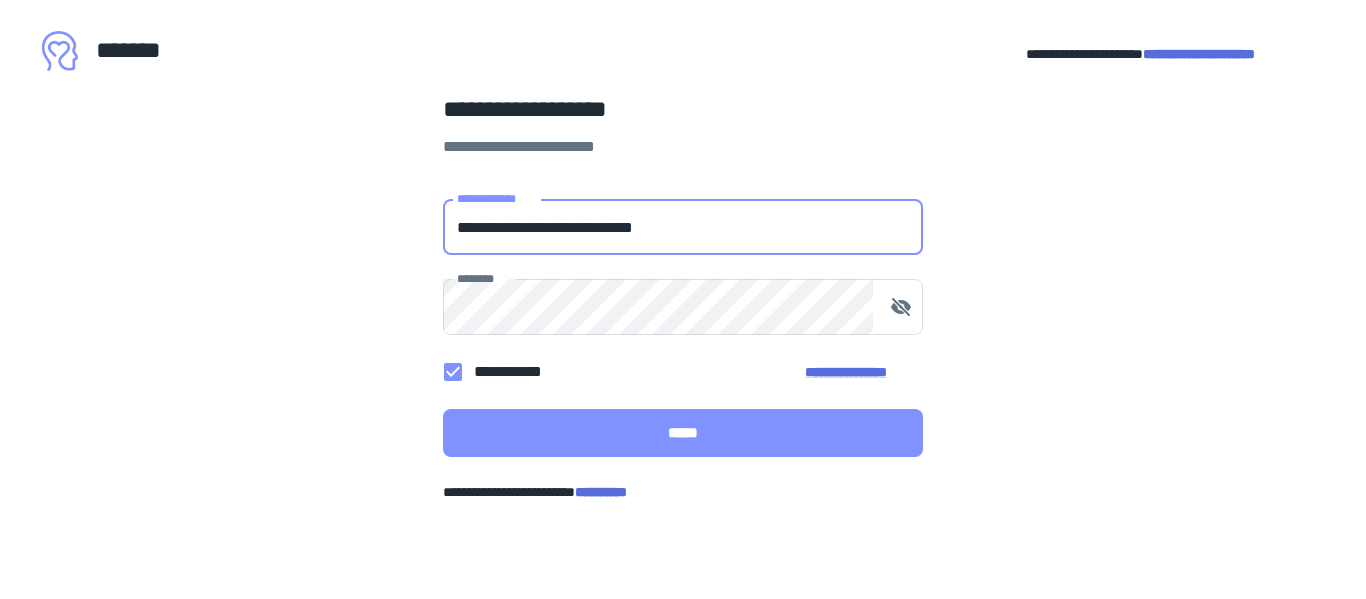 type on "**********" 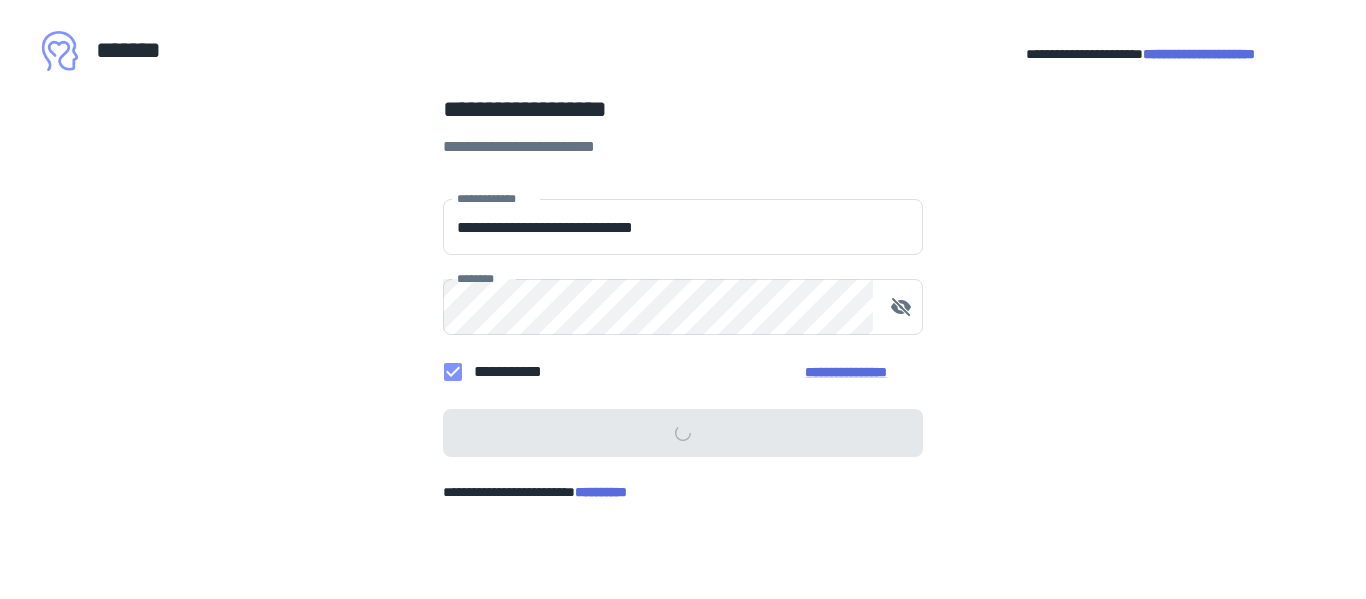 scroll, scrollTop: 0, scrollLeft: 0, axis: both 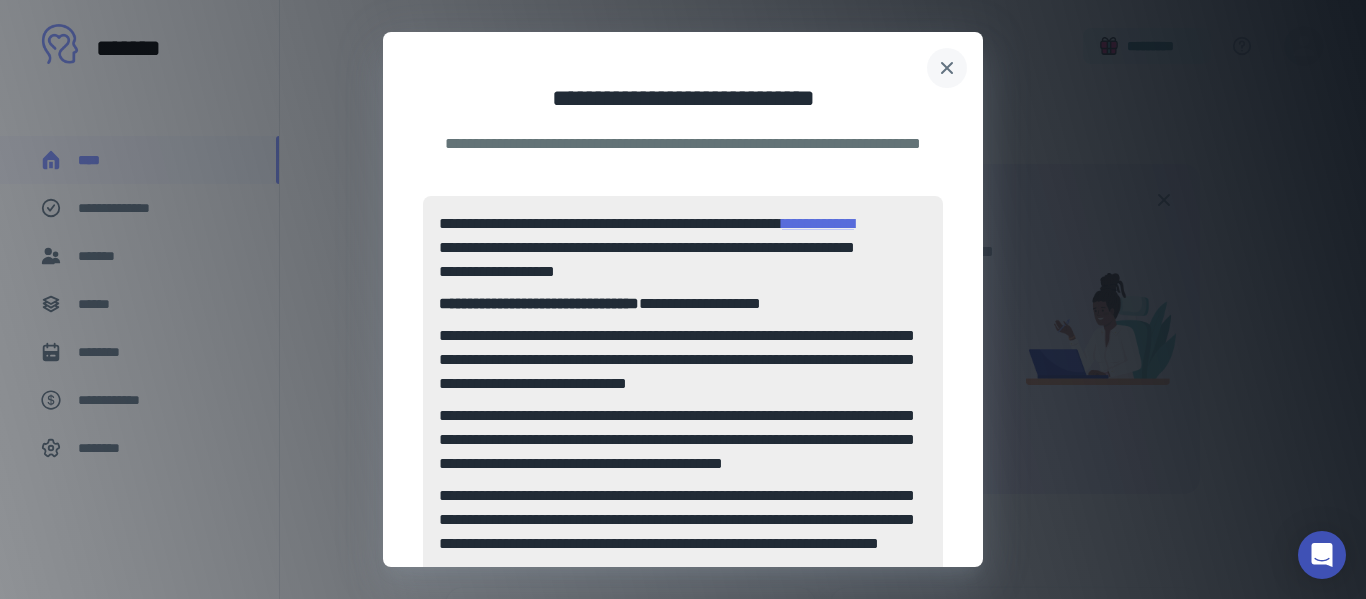 click 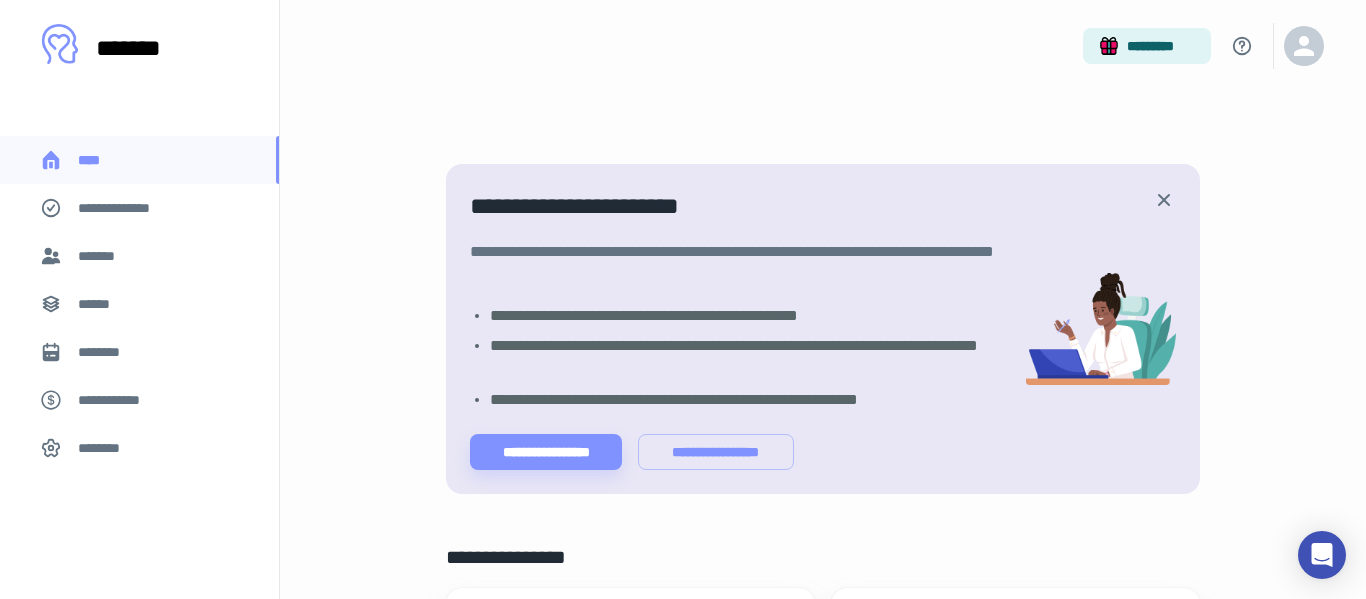 click on "********" at bounding box center [105, 448] 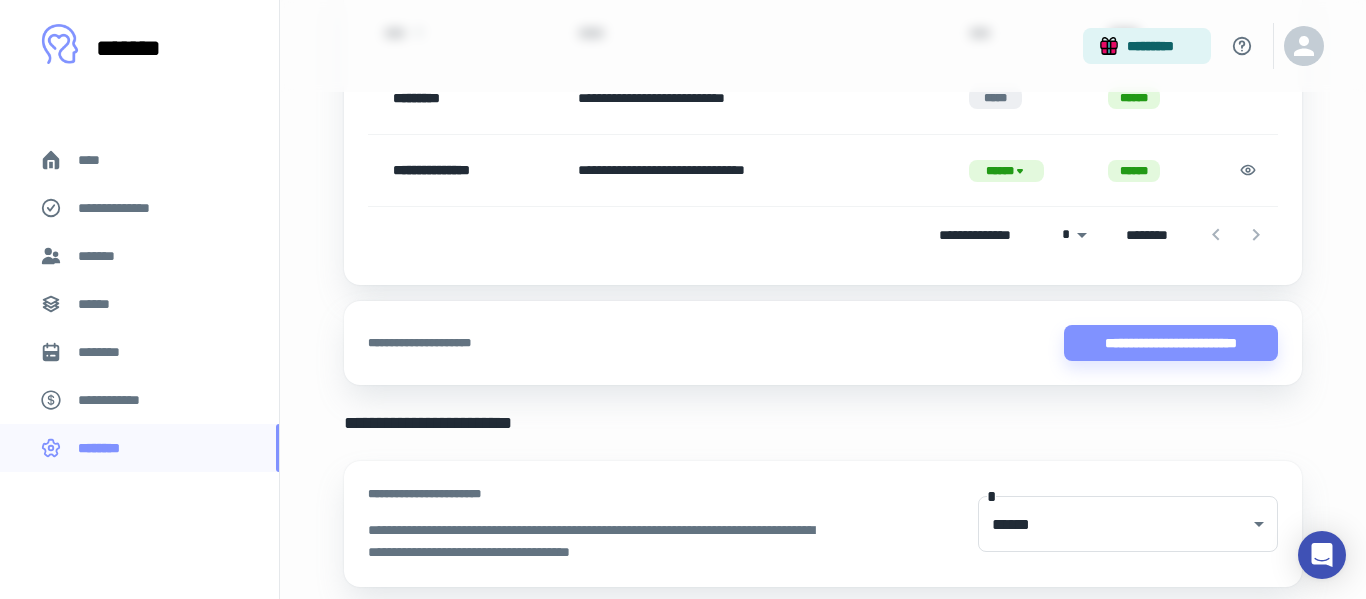 scroll, scrollTop: 0, scrollLeft: 0, axis: both 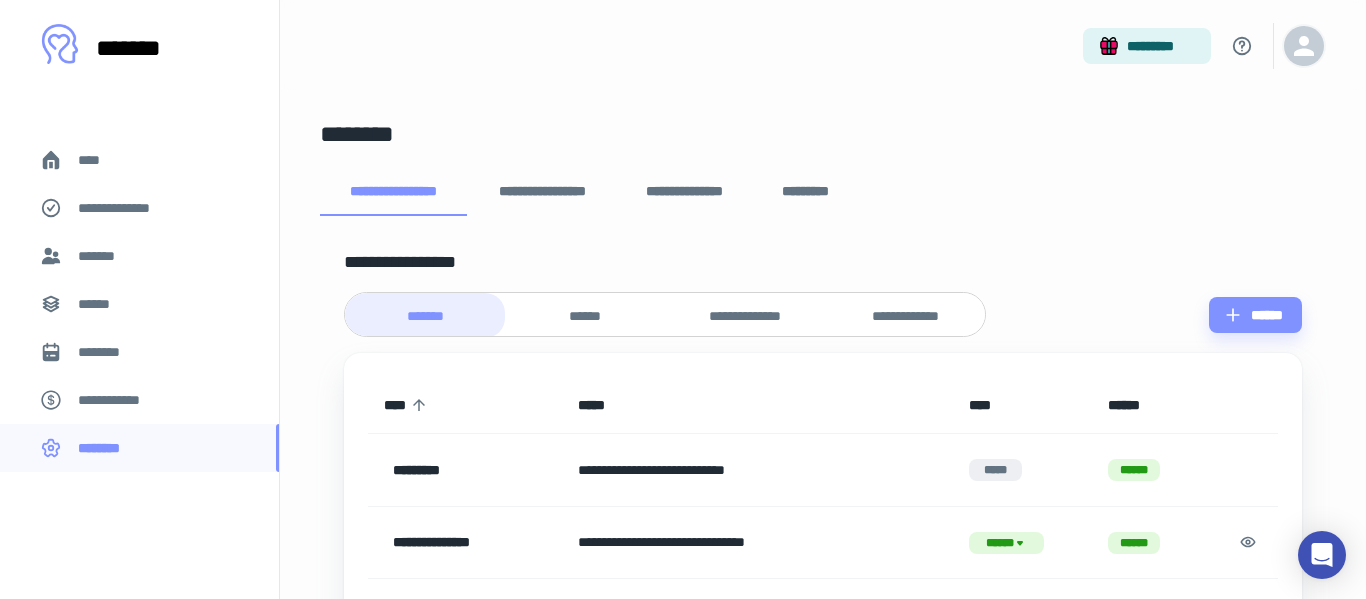 click 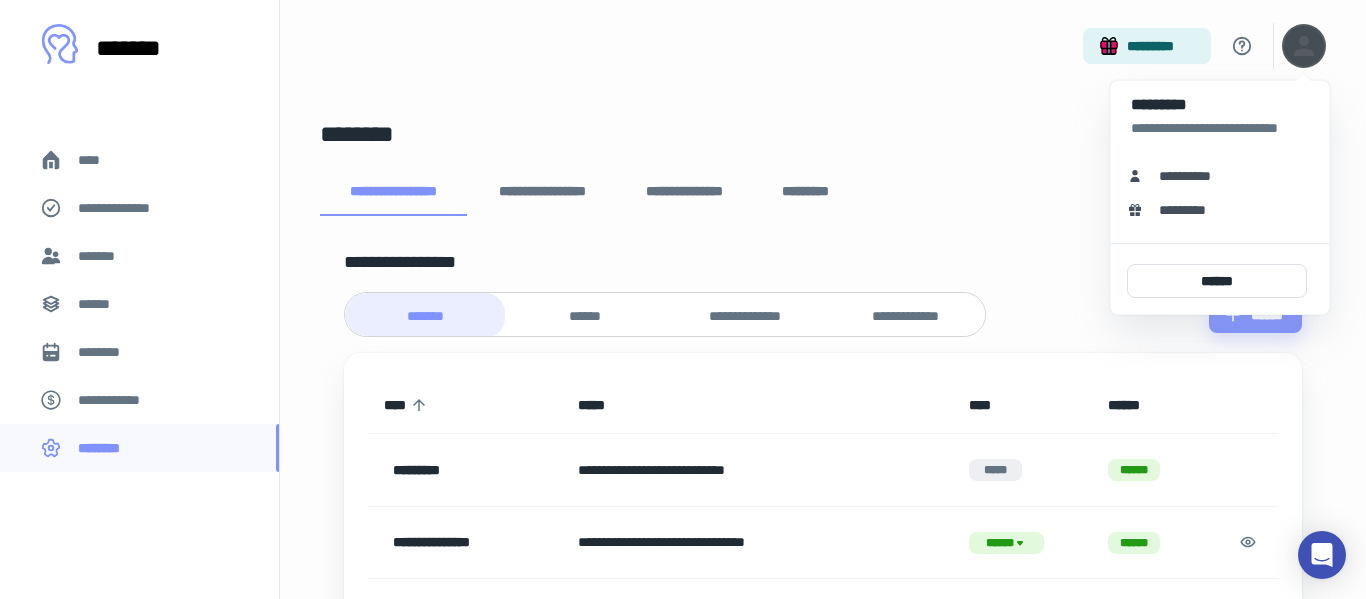 click on "**********" at bounding box center (1192, 176) 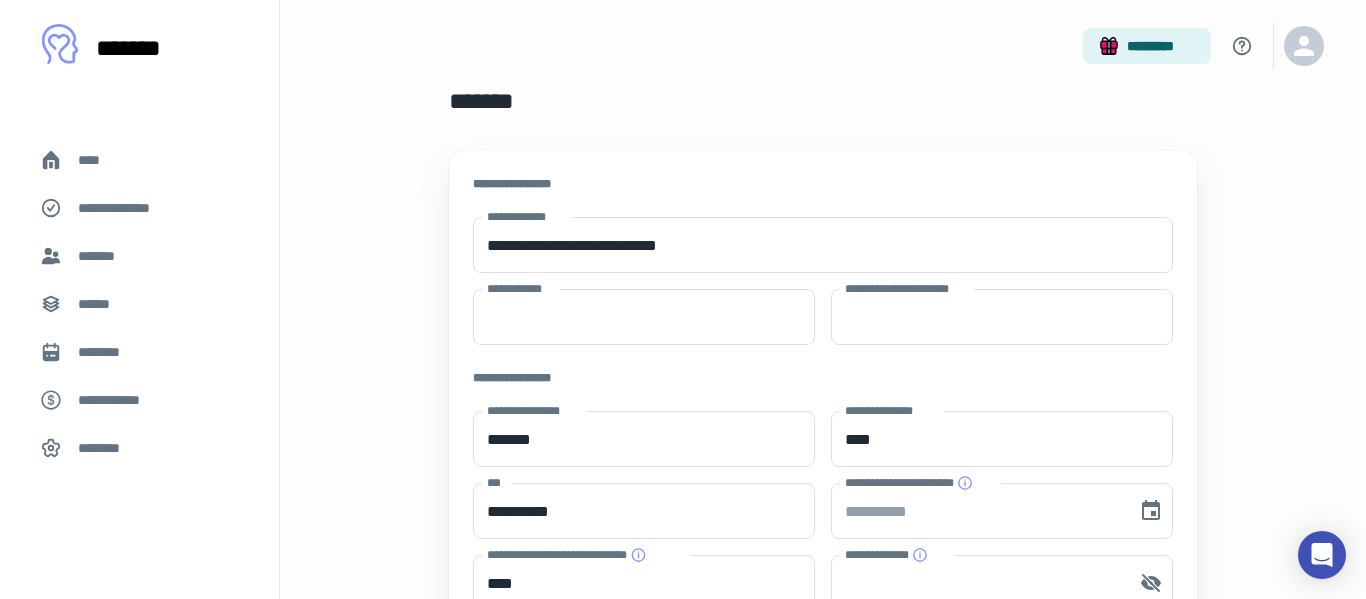 scroll, scrollTop: 0, scrollLeft: 0, axis: both 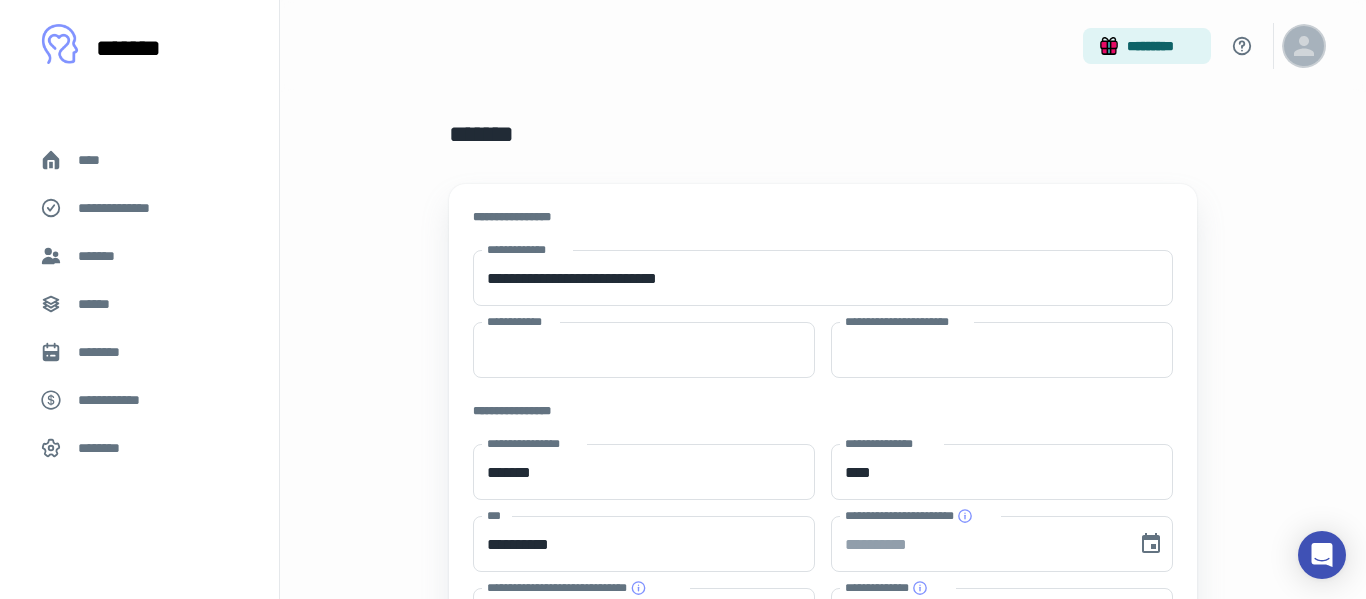 click 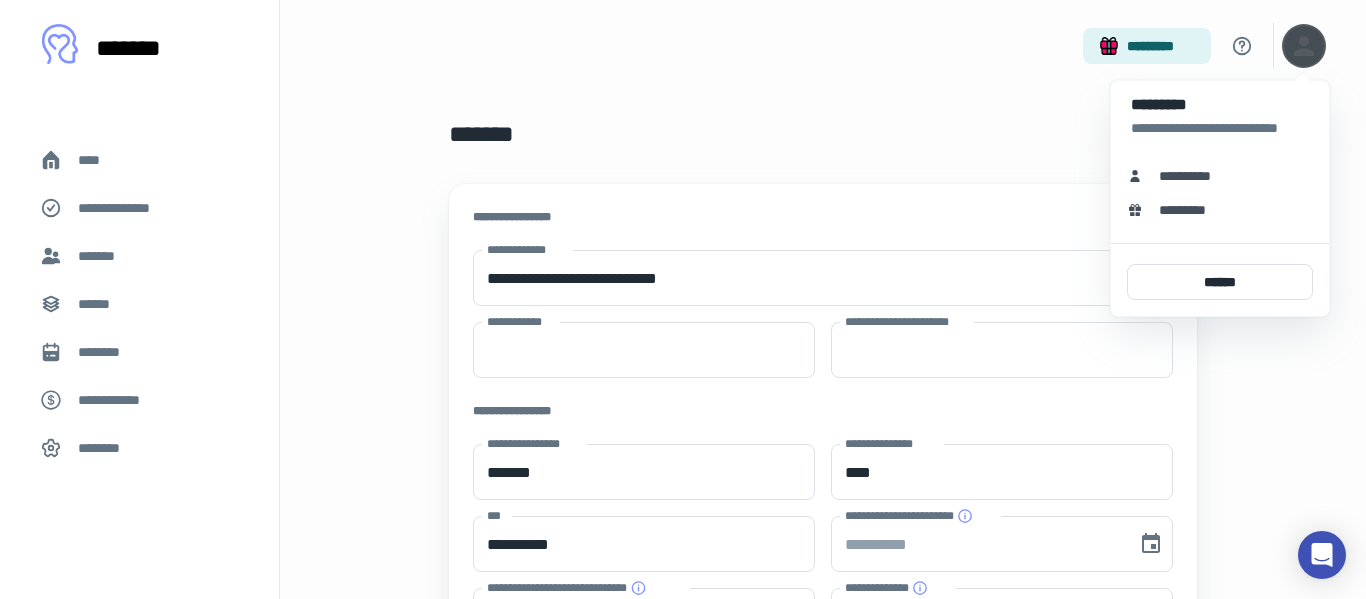 click on "**********" at bounding box center [1192, 176] 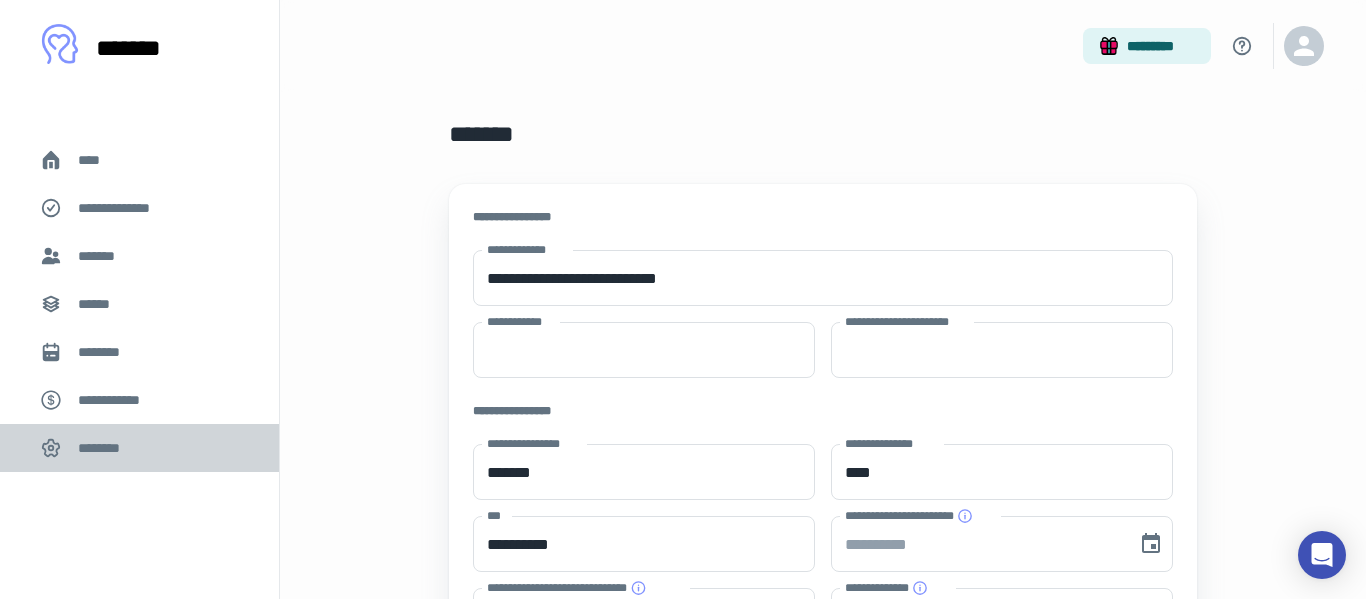 click on "********" at bounding box center [105, 448] 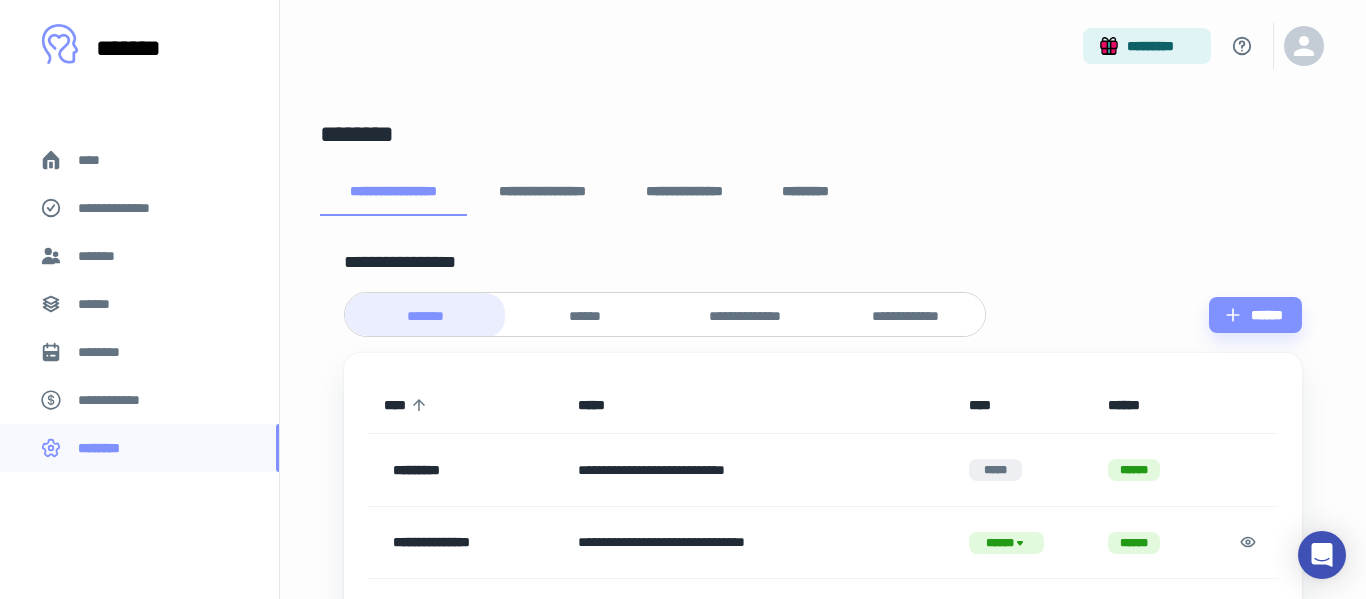 click on "**********" at bounding box center (685, 192) 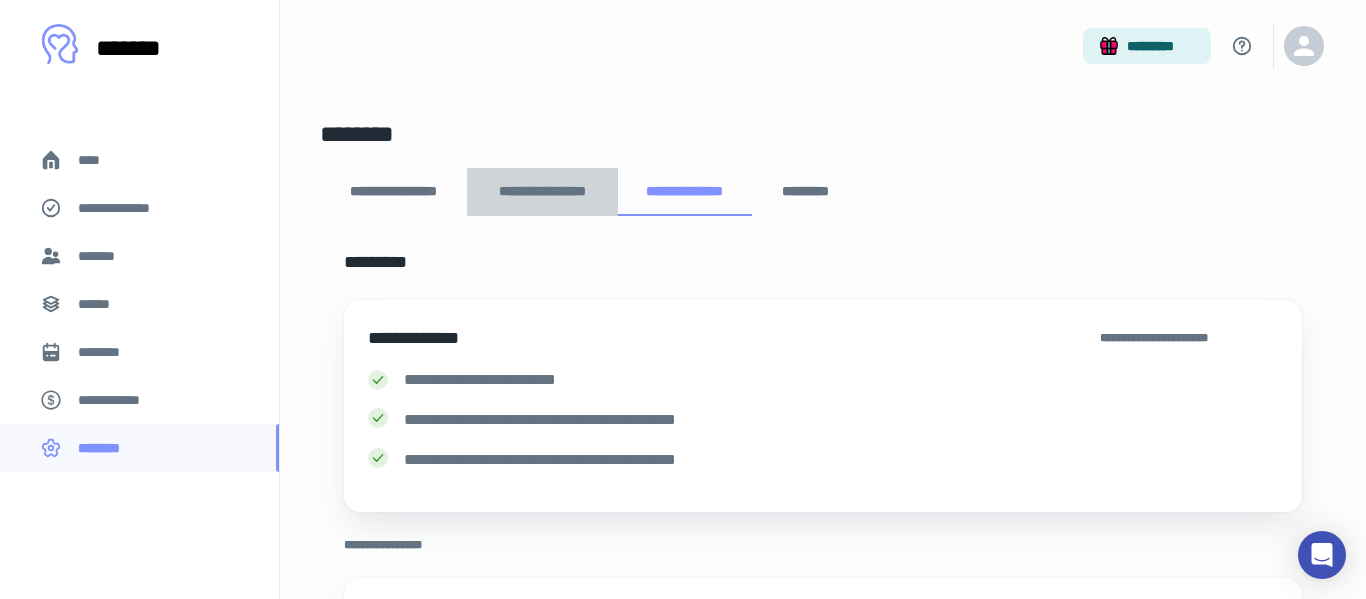 click on "**********" at bounding box center (542, 192) 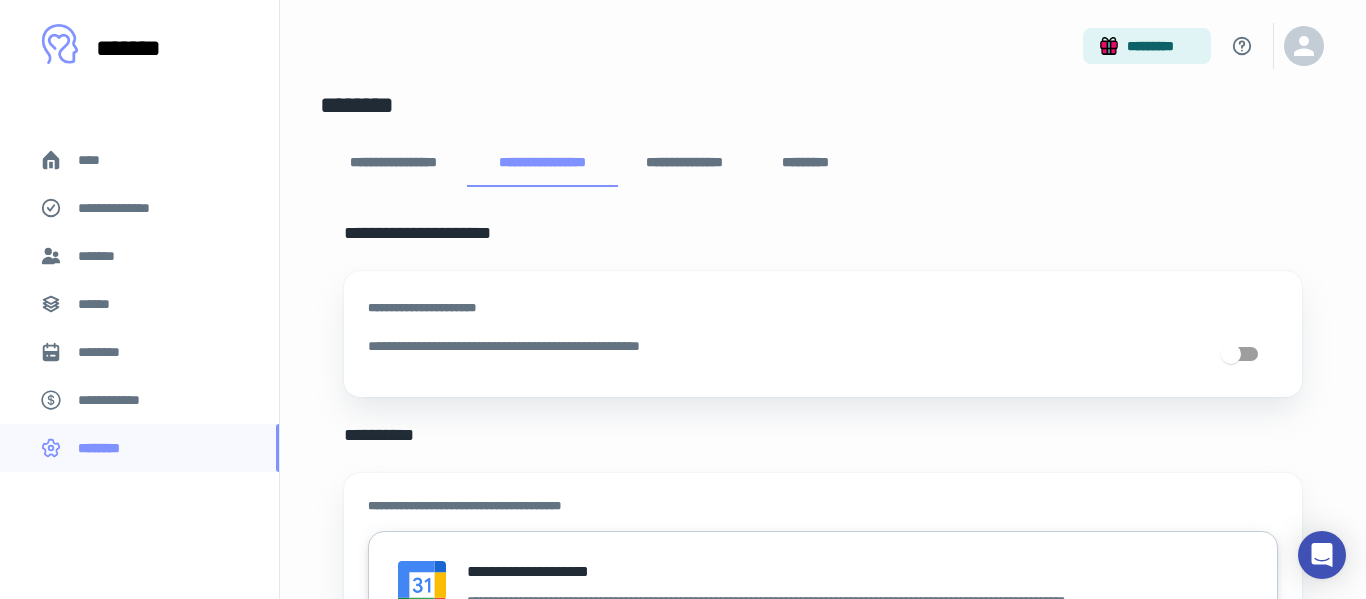 scroll, scrollTop: 20, scrollLeft: 0, axis: vertical 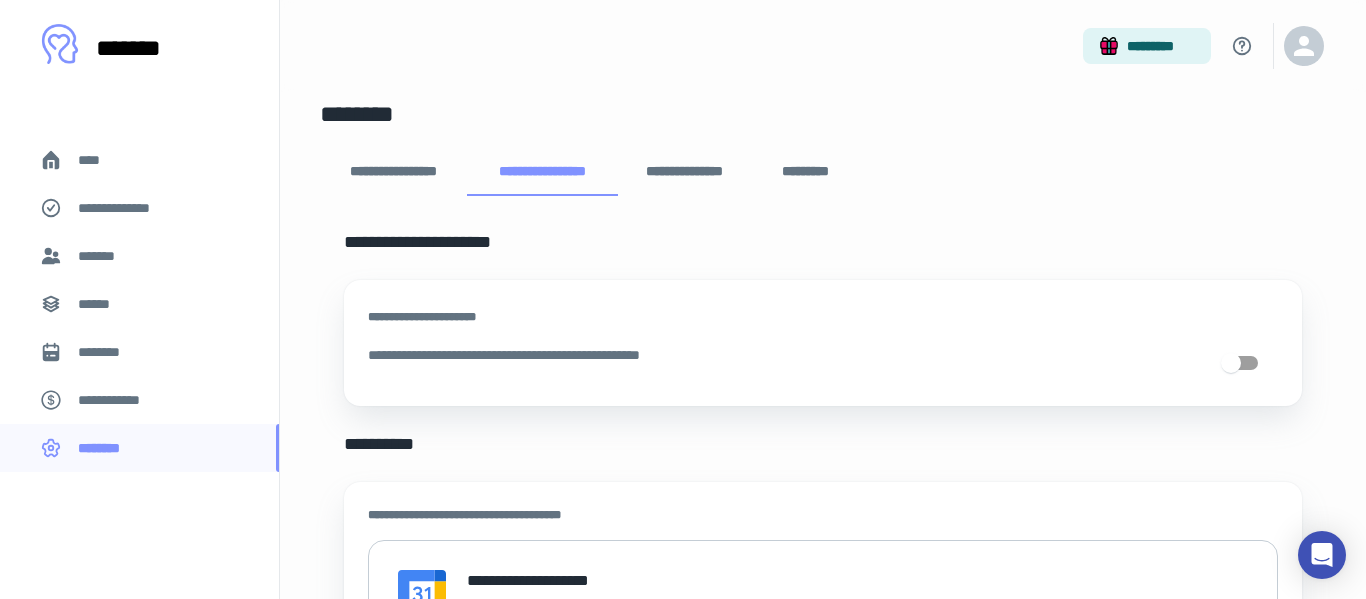 click on "**********" at bounding box center [393, 172] 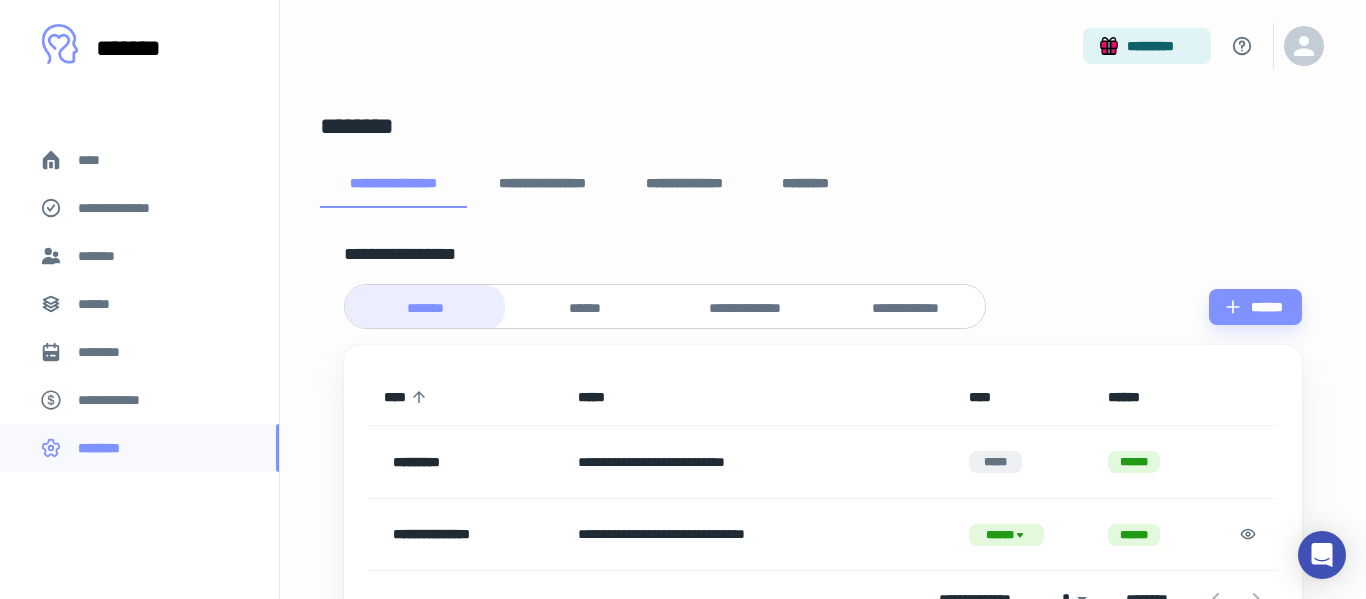 scroll, scrollTop: 0, scrollLeft: 0, axis: both 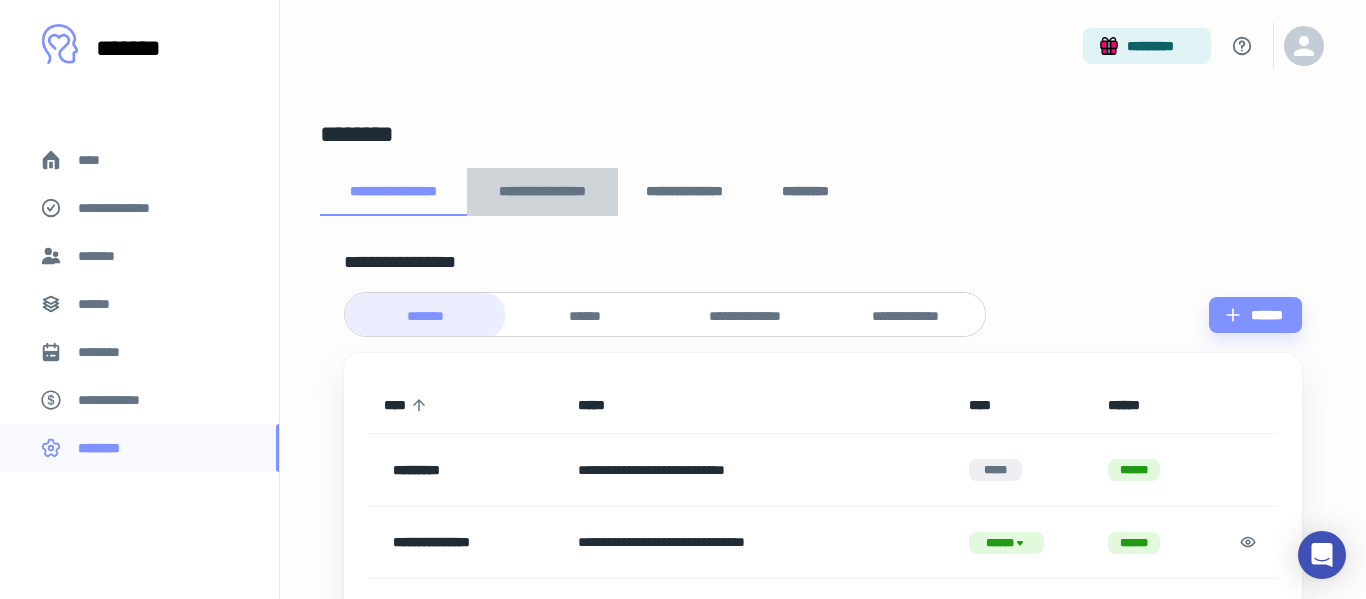 click on "**********" at bounding box center (542, 192) 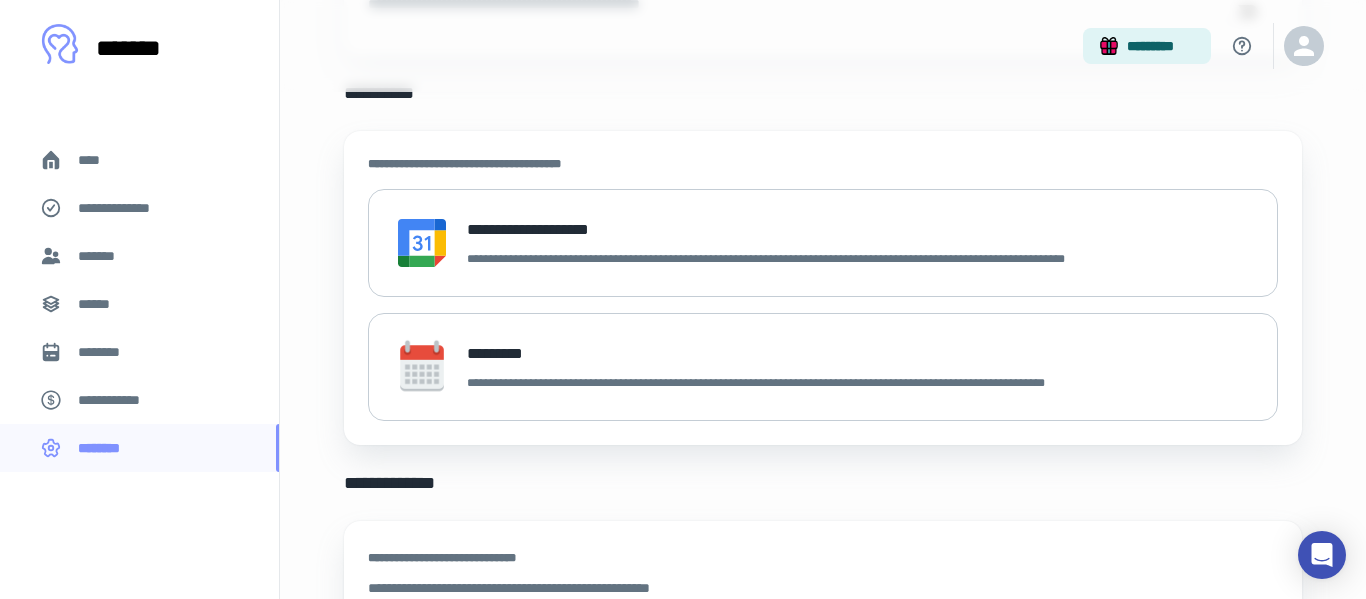 scroll, scrollTop: 377, scrollLeft: 0, axis: vertical 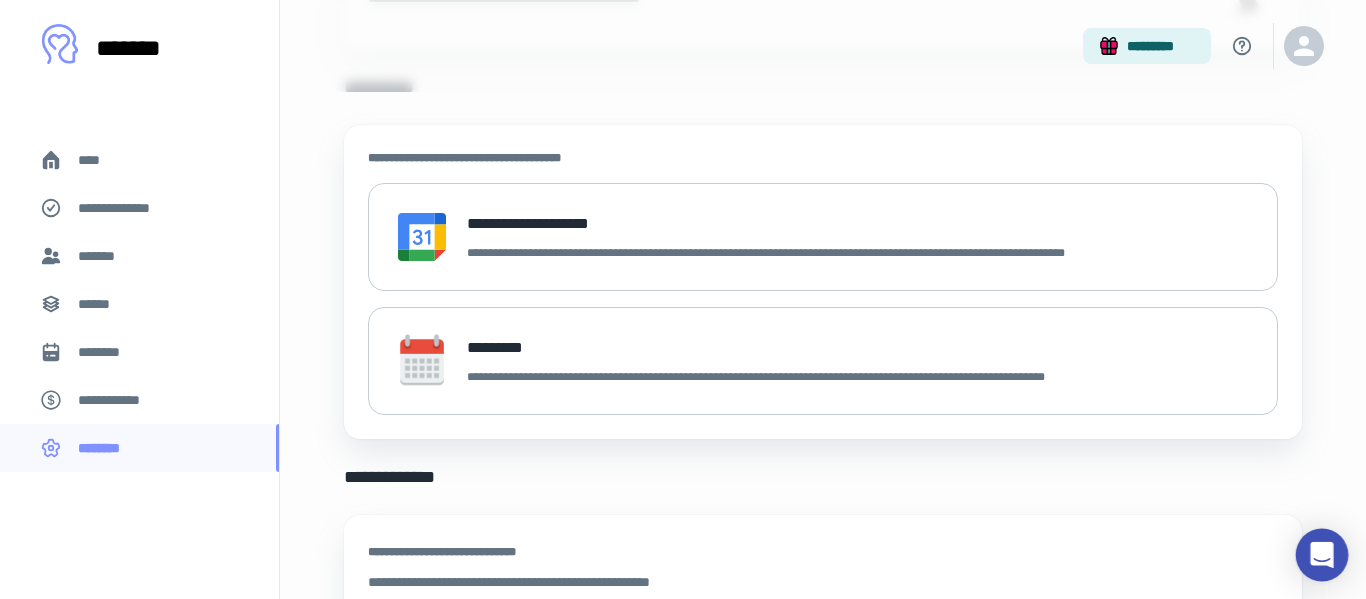 click 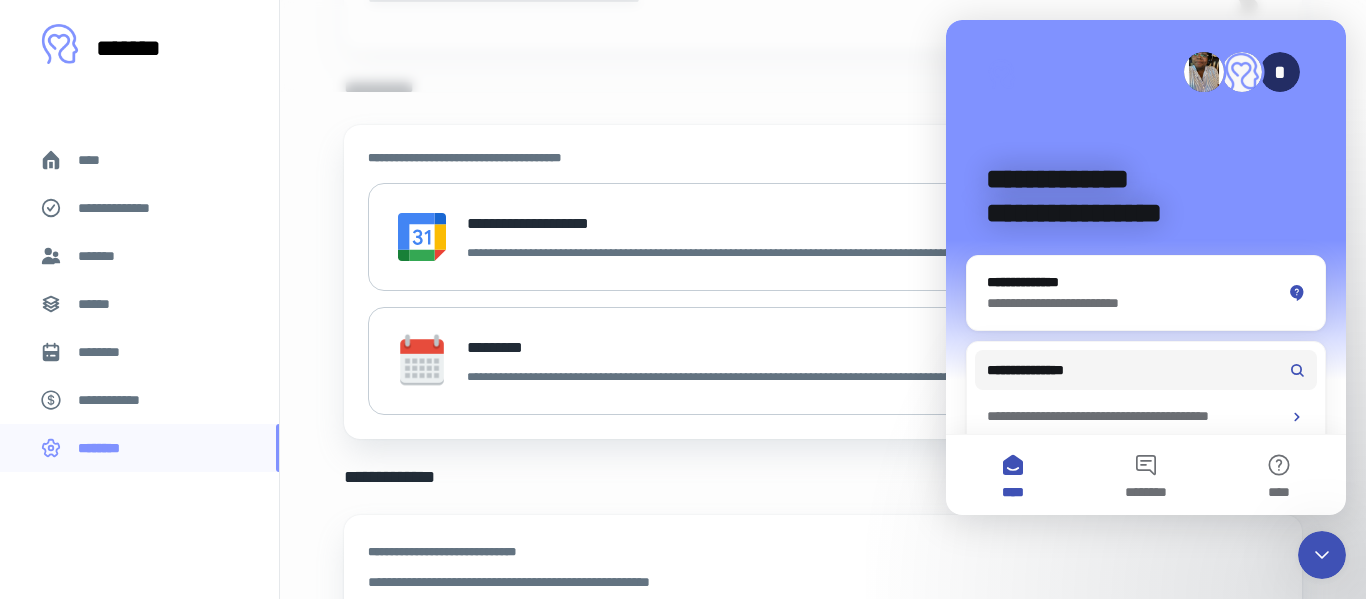 scroll, scrollTop: 0, scrollLeft: 0, axis: both 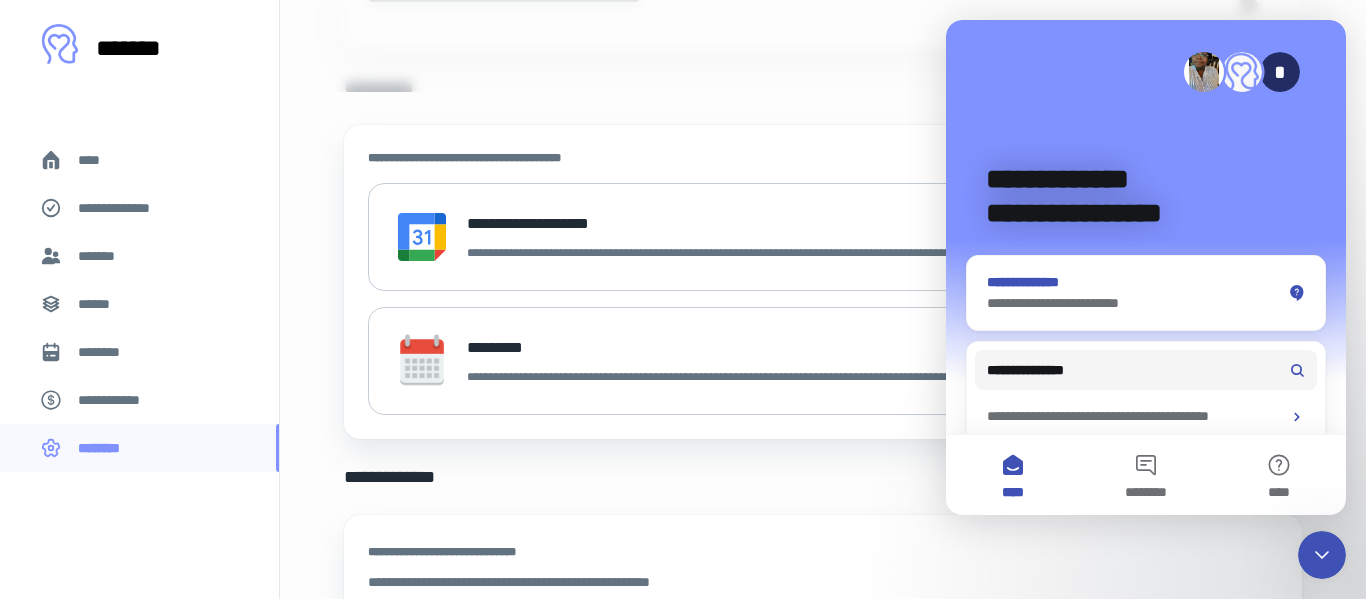 click on "**********" at bounding box center [1134, 303] 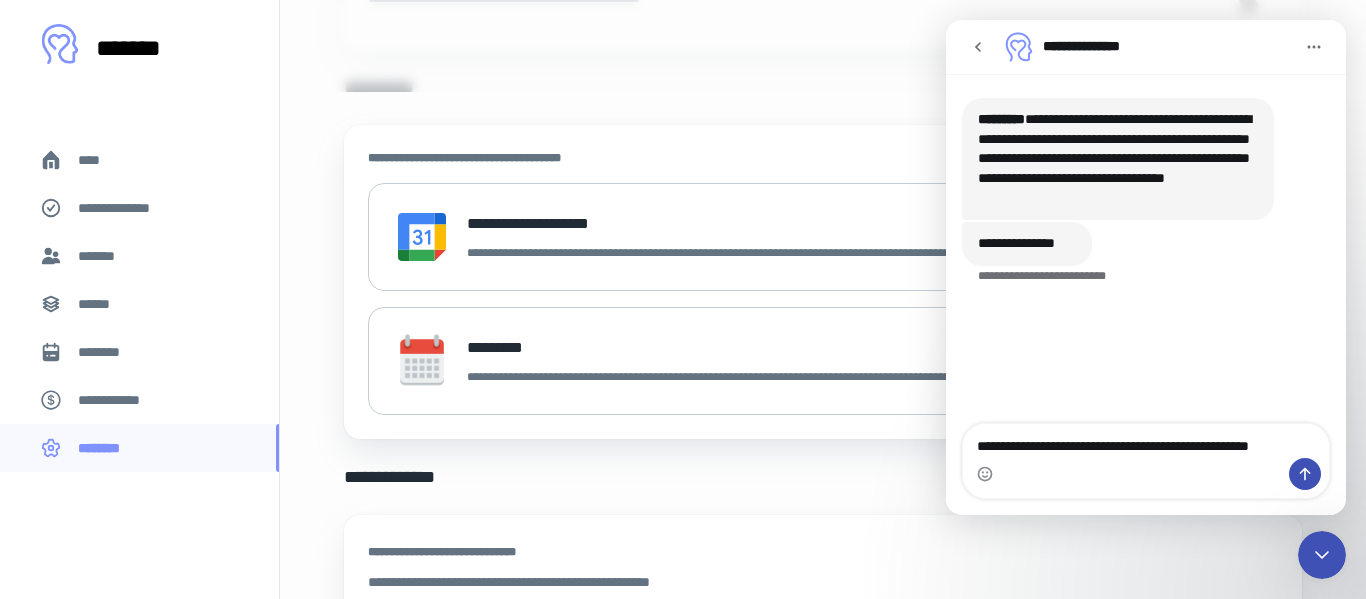 type on "**********" 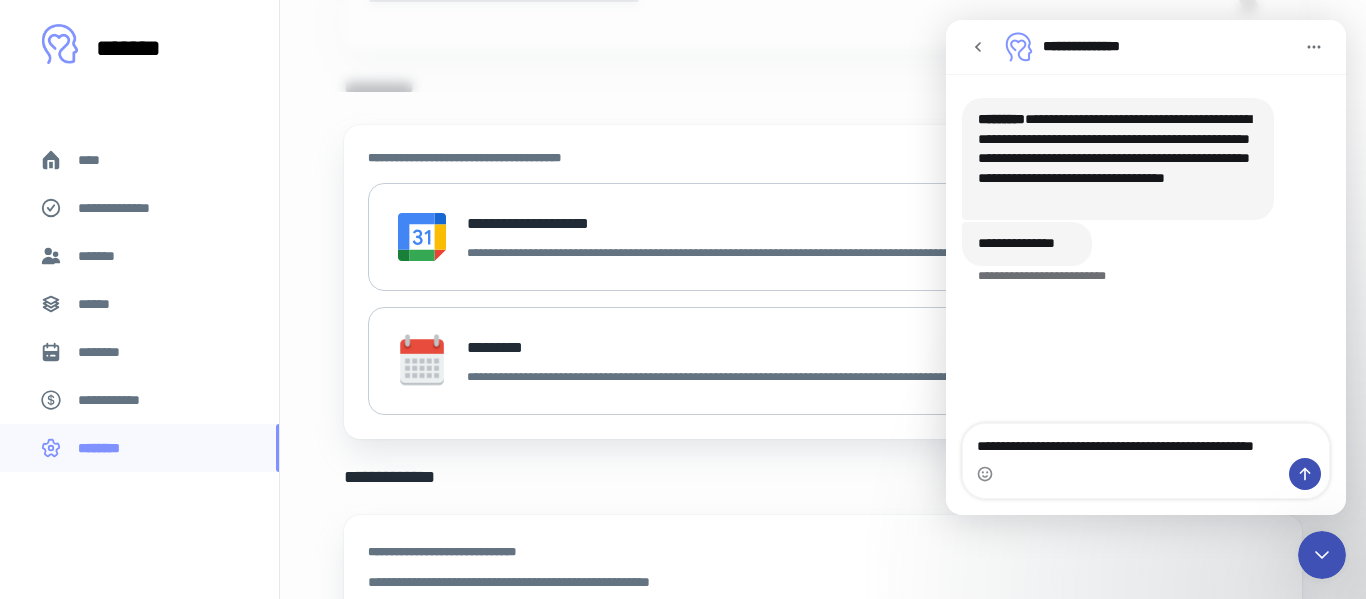 type 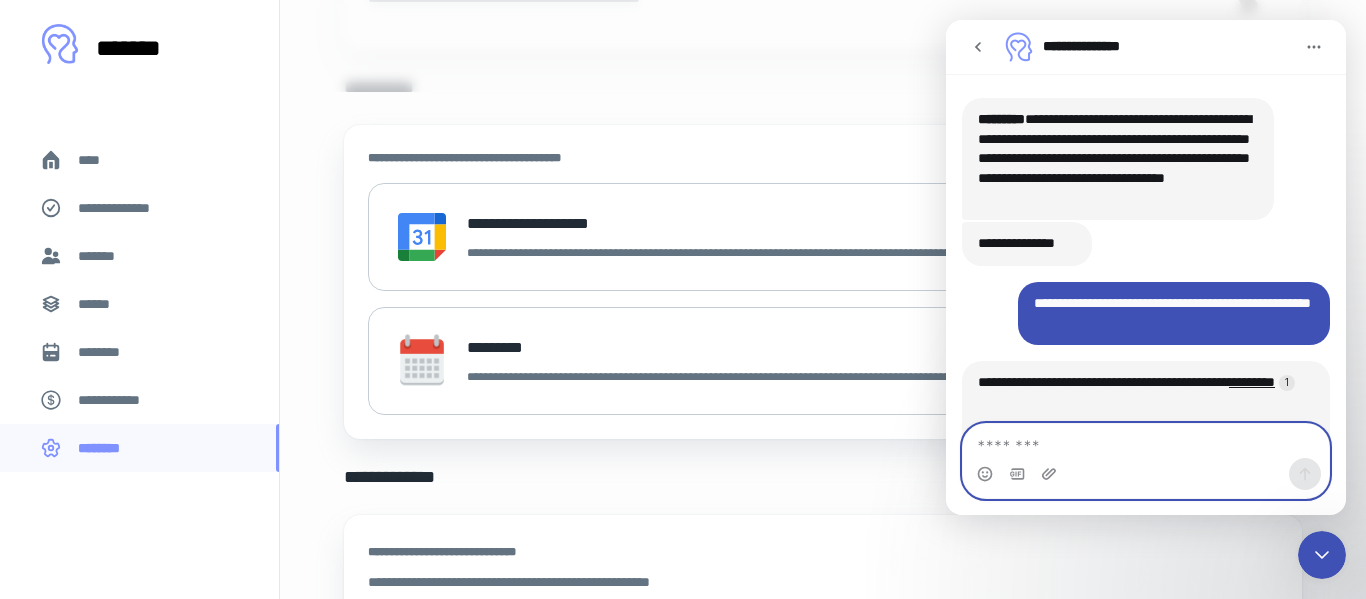 scroll, scrollTop: 110, scrollLeft: 0, axis: vertical 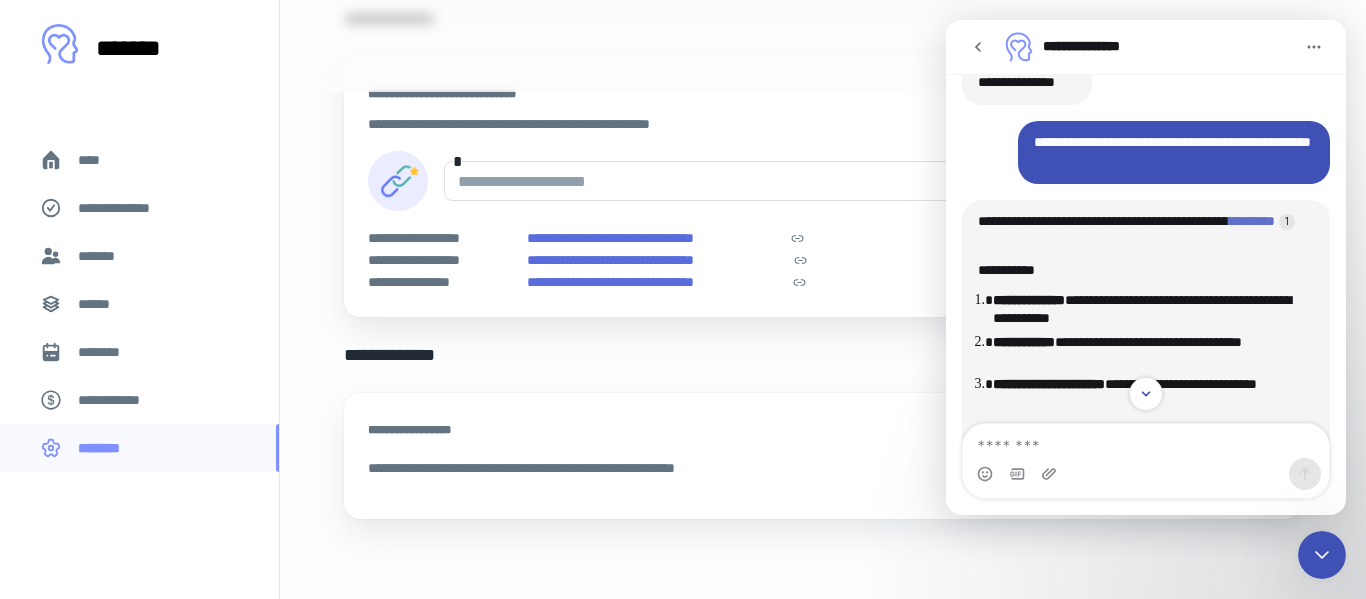 click on "********" at bounding box center (1252, 221) 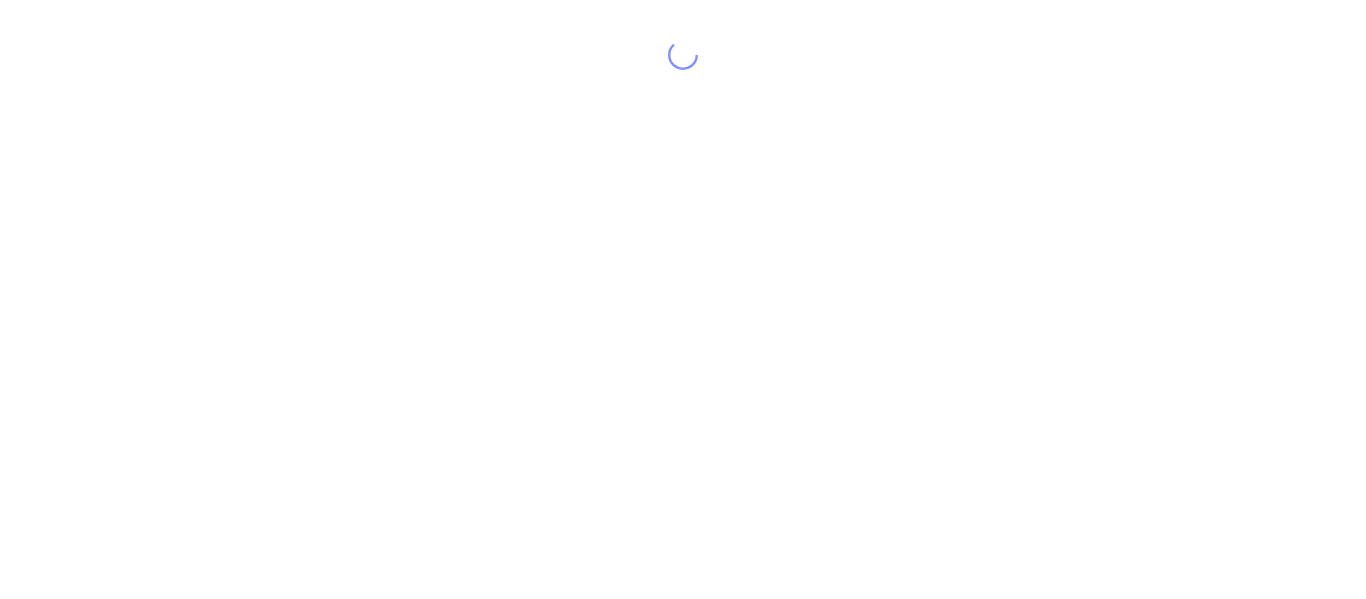 scroll, scrollTop: 0, scrollLeft: 0, axis: both 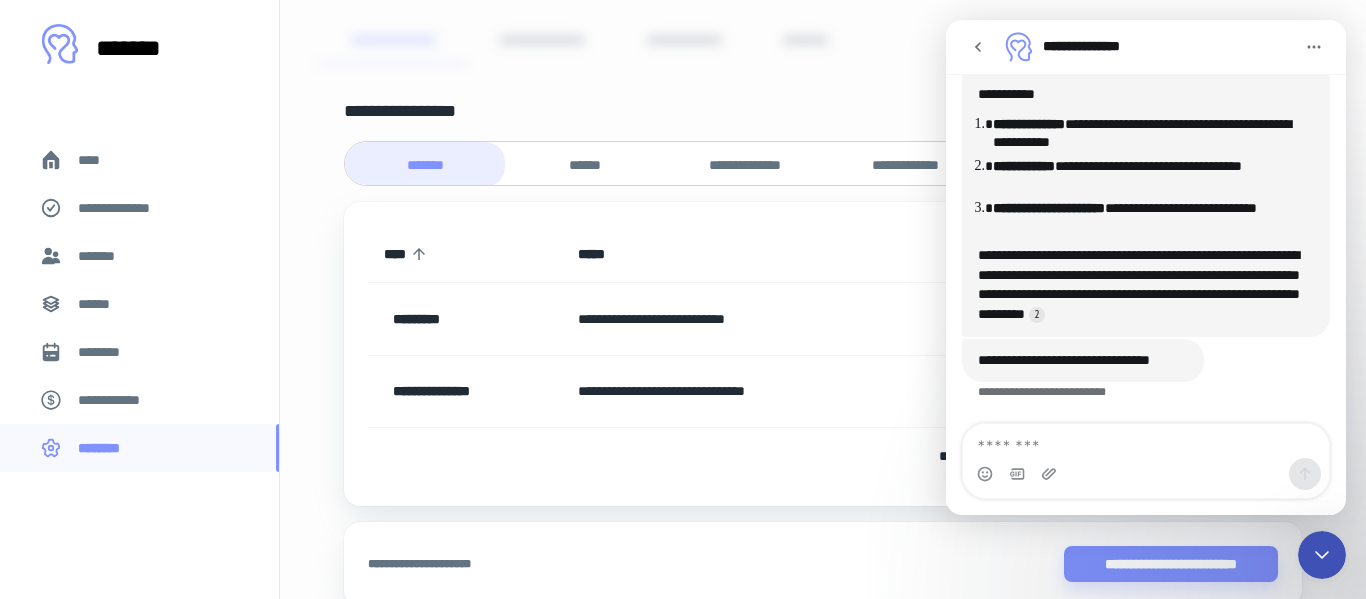 click 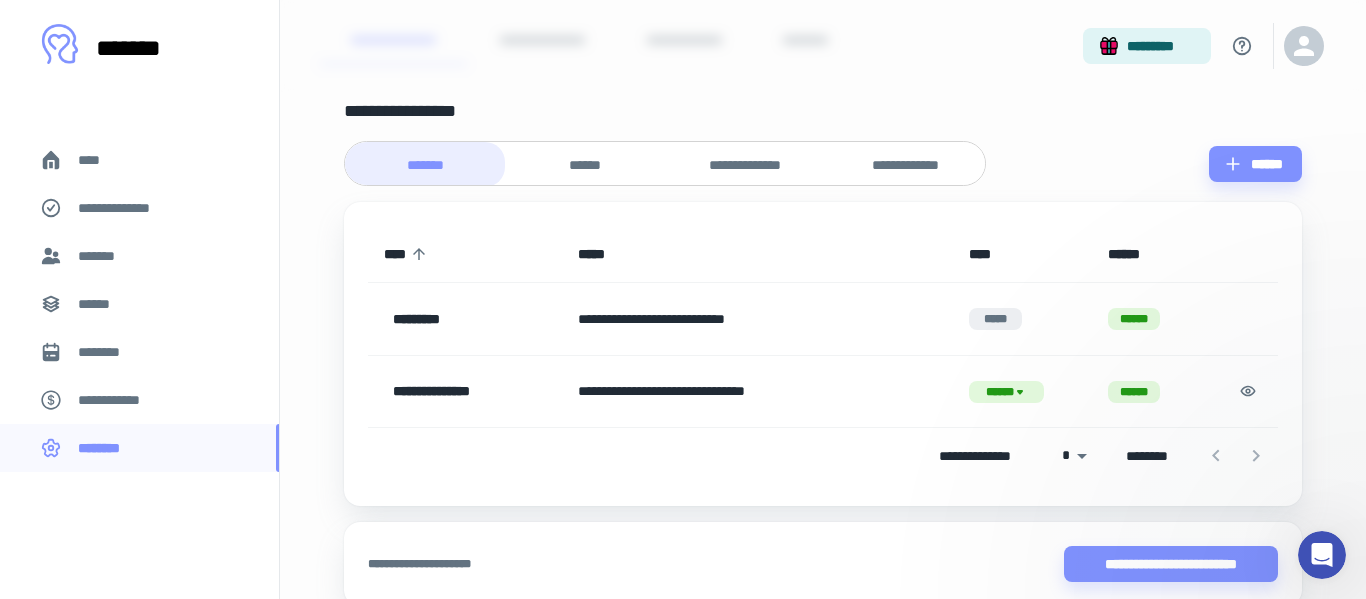 scroll, scrollTop: 0, scrollLeft: 0, axis: both 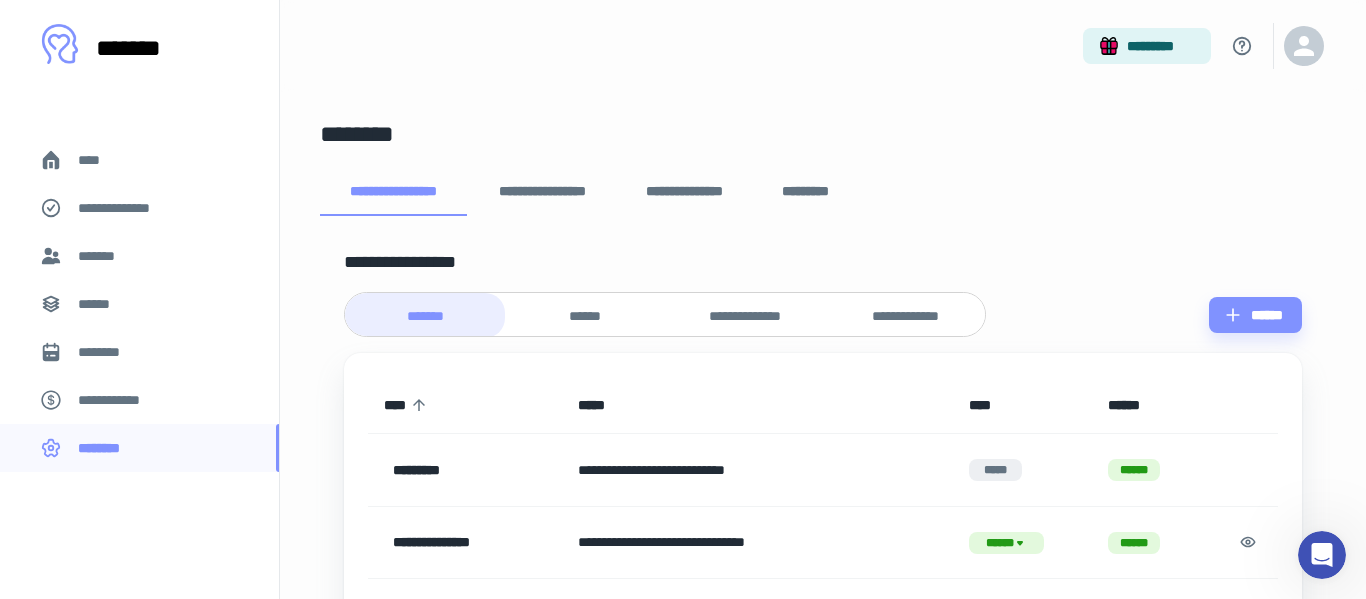 click on "**********" at bounding box center (542, 192) 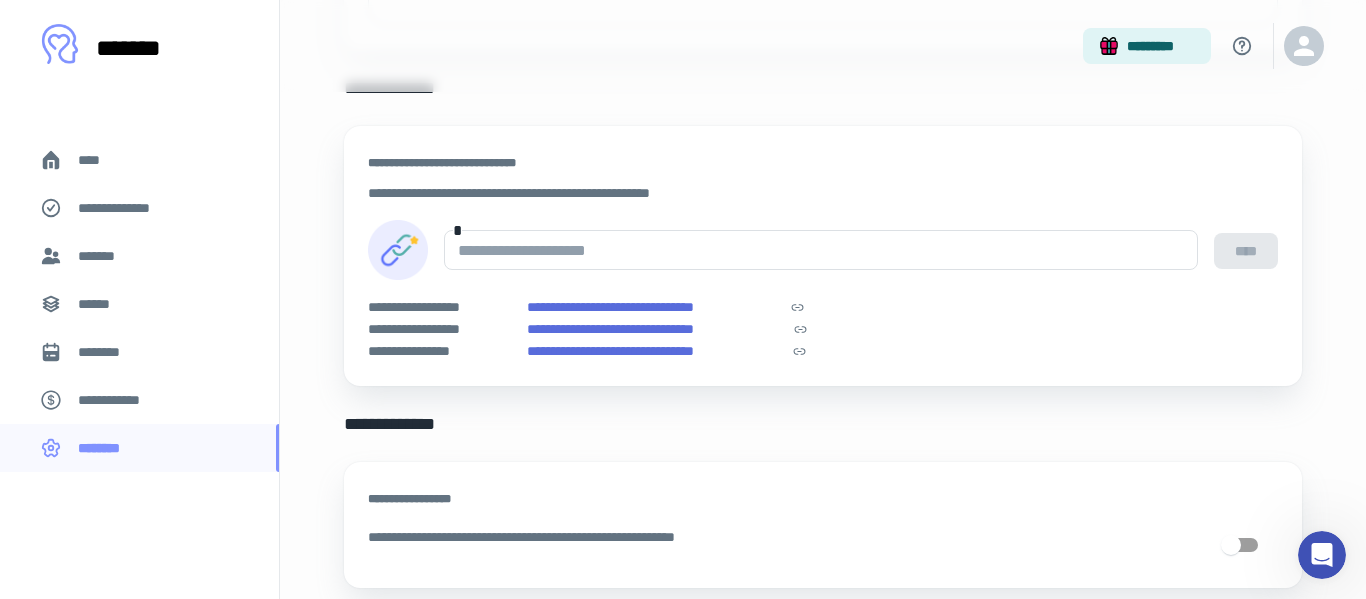 scroll, scrollTop: 835, scrollLeft: 0, axis: vertical 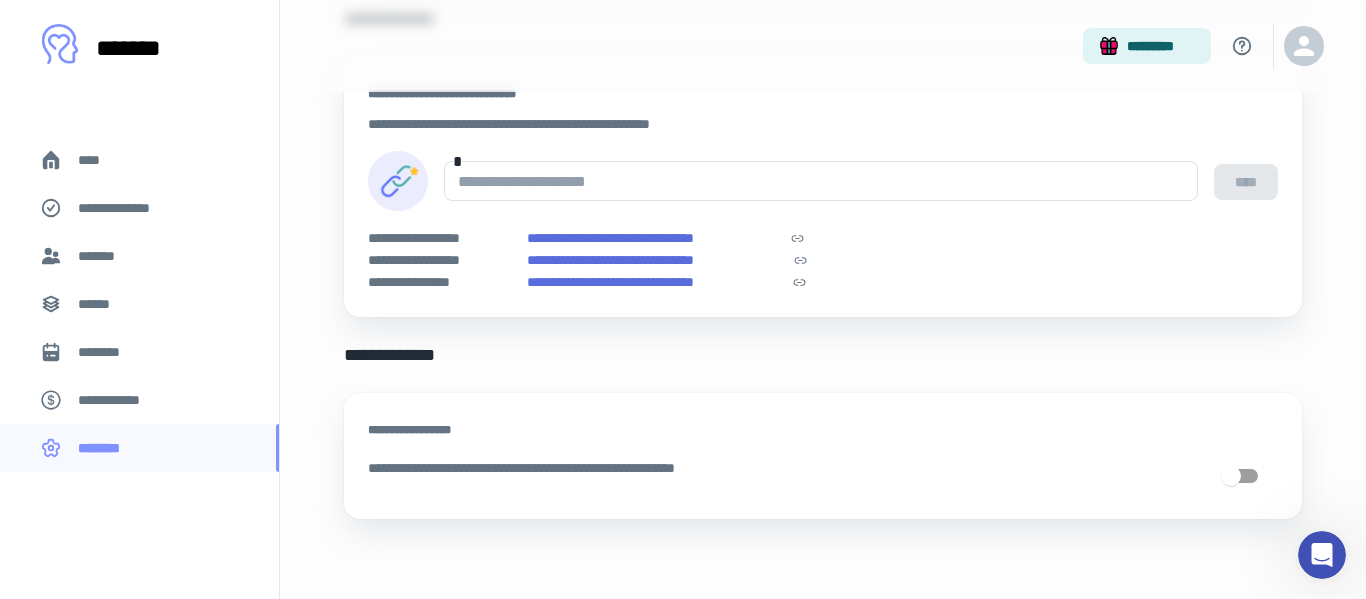 click 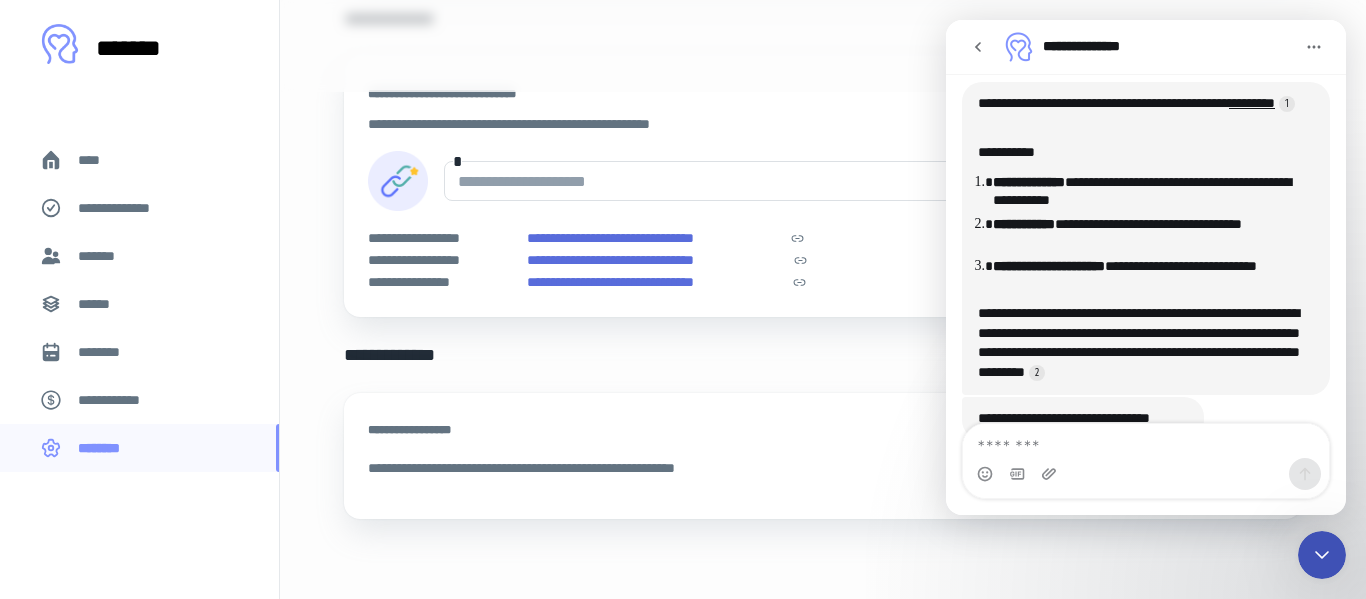scroll, scrollTop: 337, scrollLeft: 0, axis: vertical 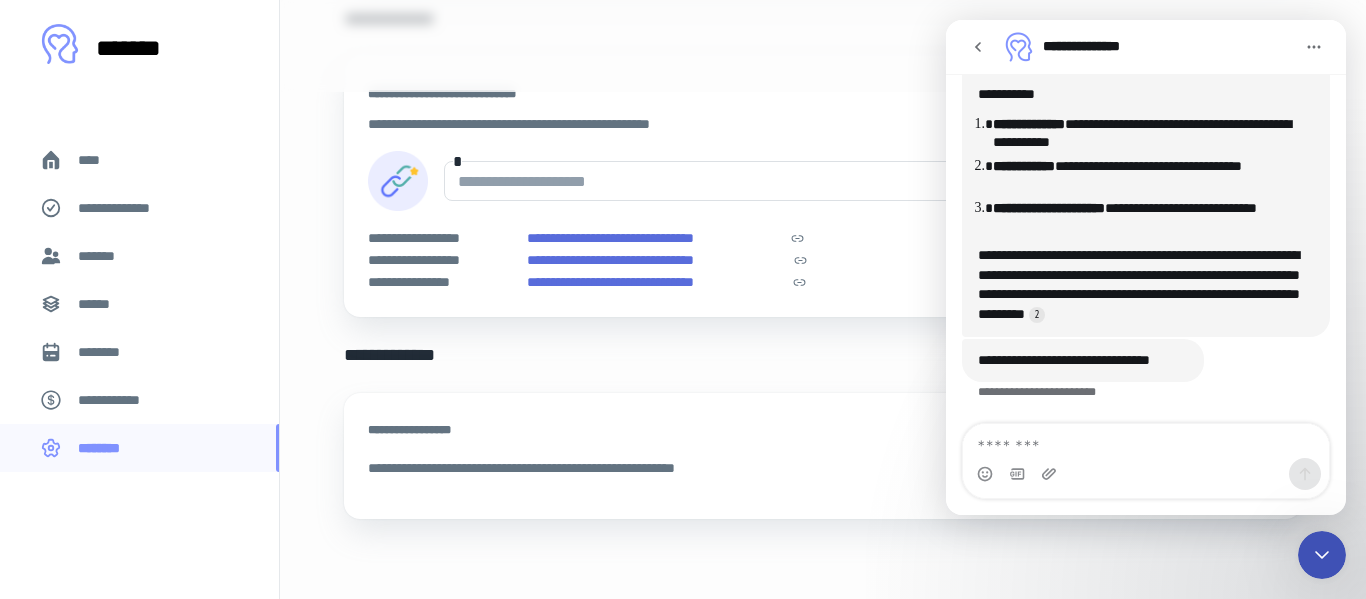 click at bounding box center (1146, 441) 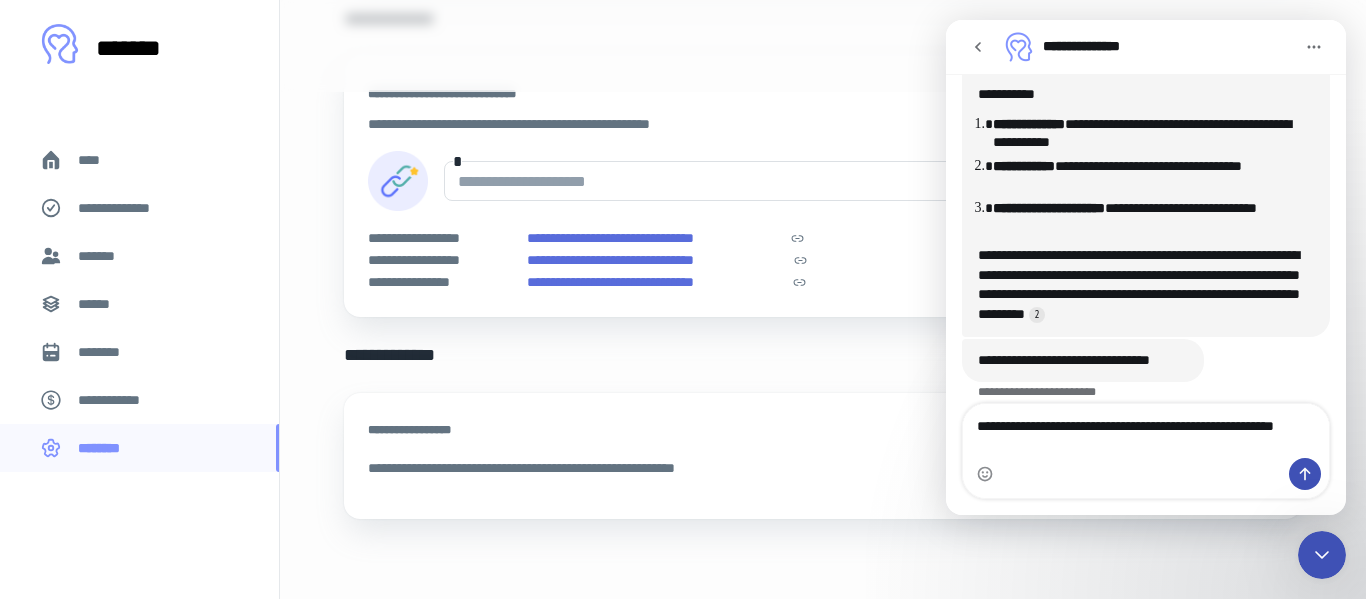 scroll, scrollTop: 357, scrollLeft: 0, axis: vertical 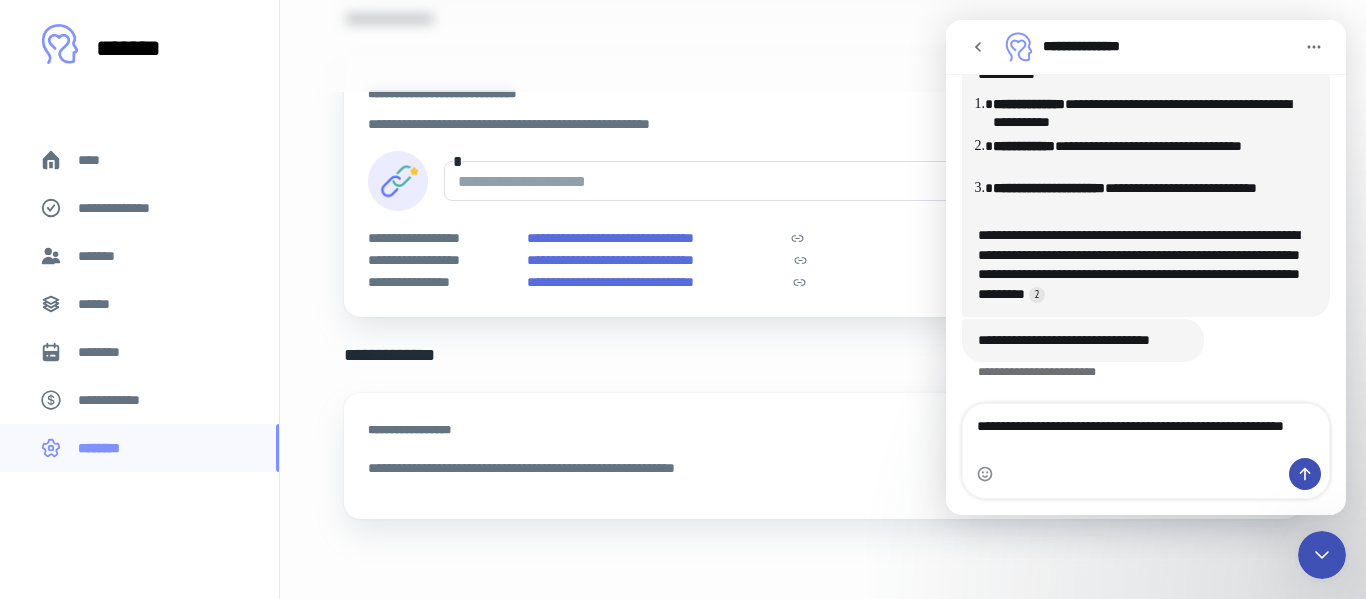 click on "**********" at bounding box center (1146, 431) 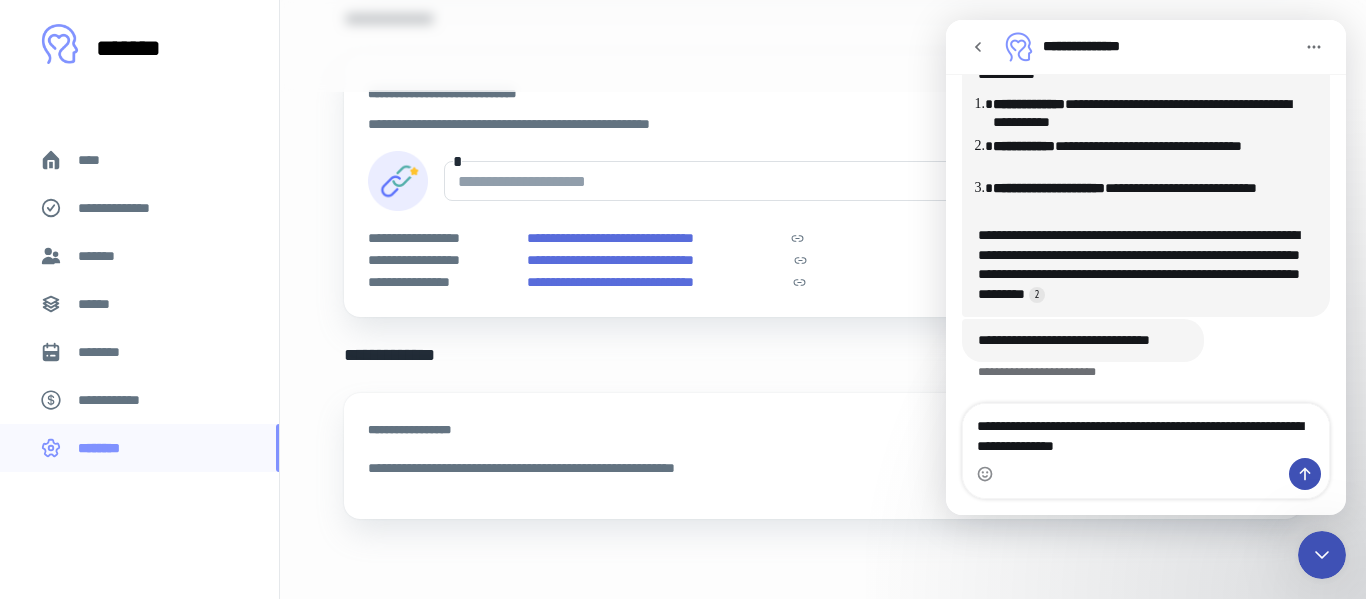 click on "**********" at bounding box center (1146, 431) 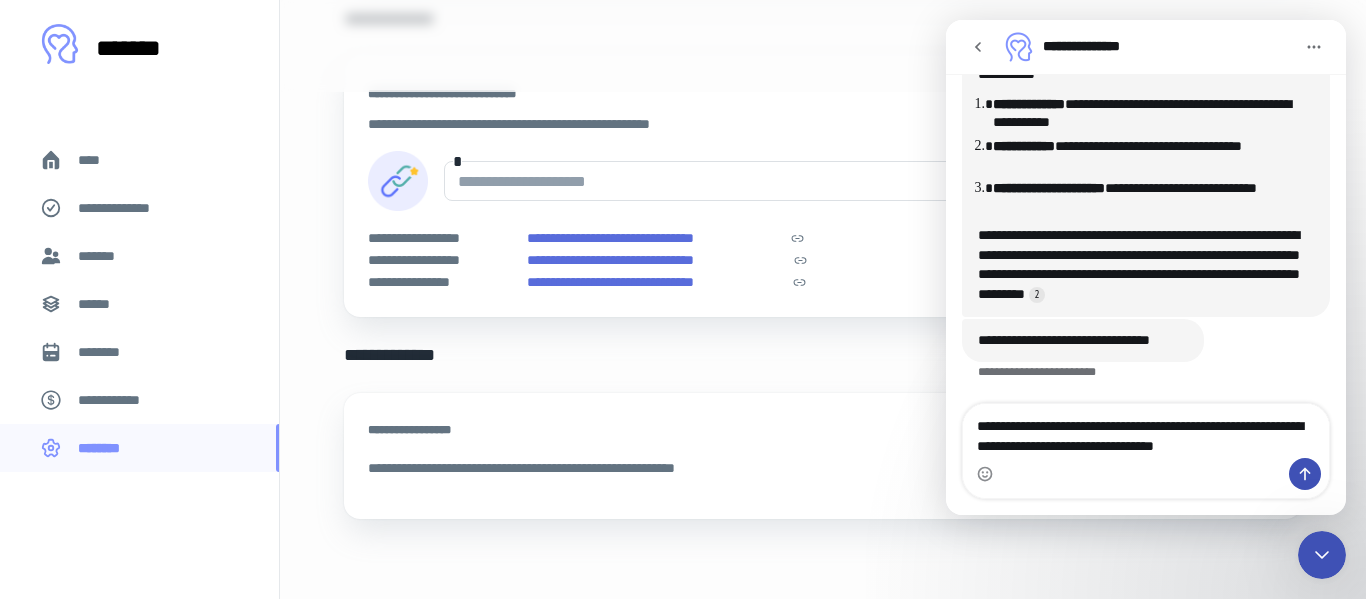 type on "**********" 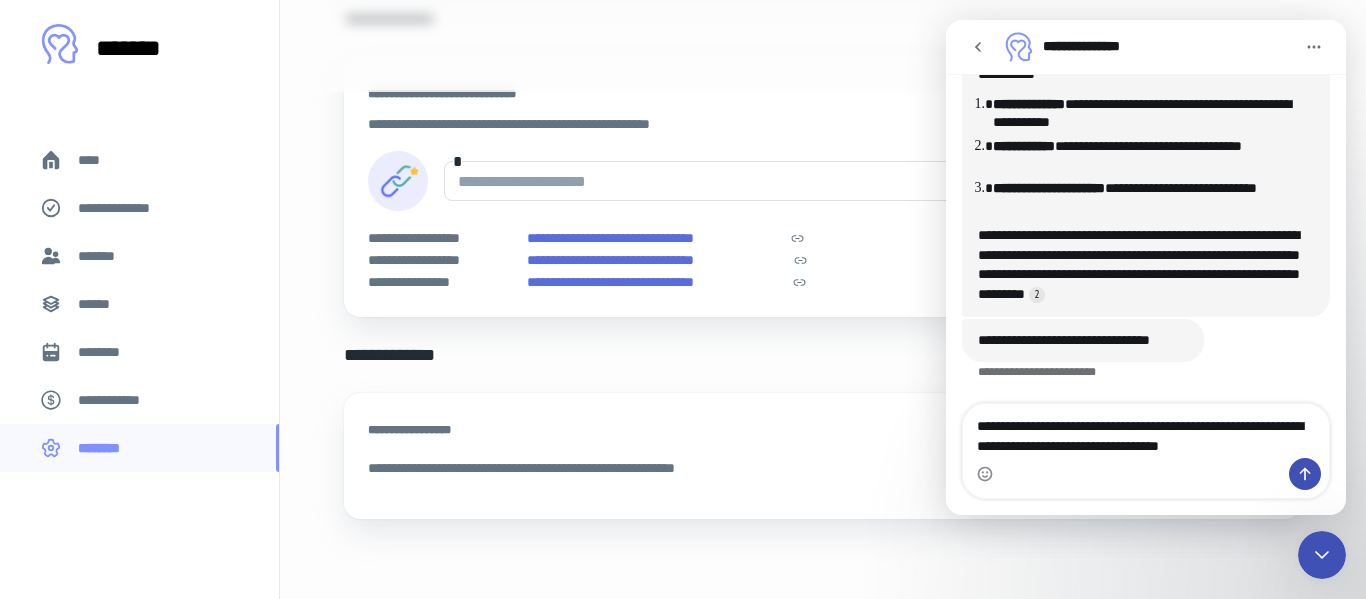 type 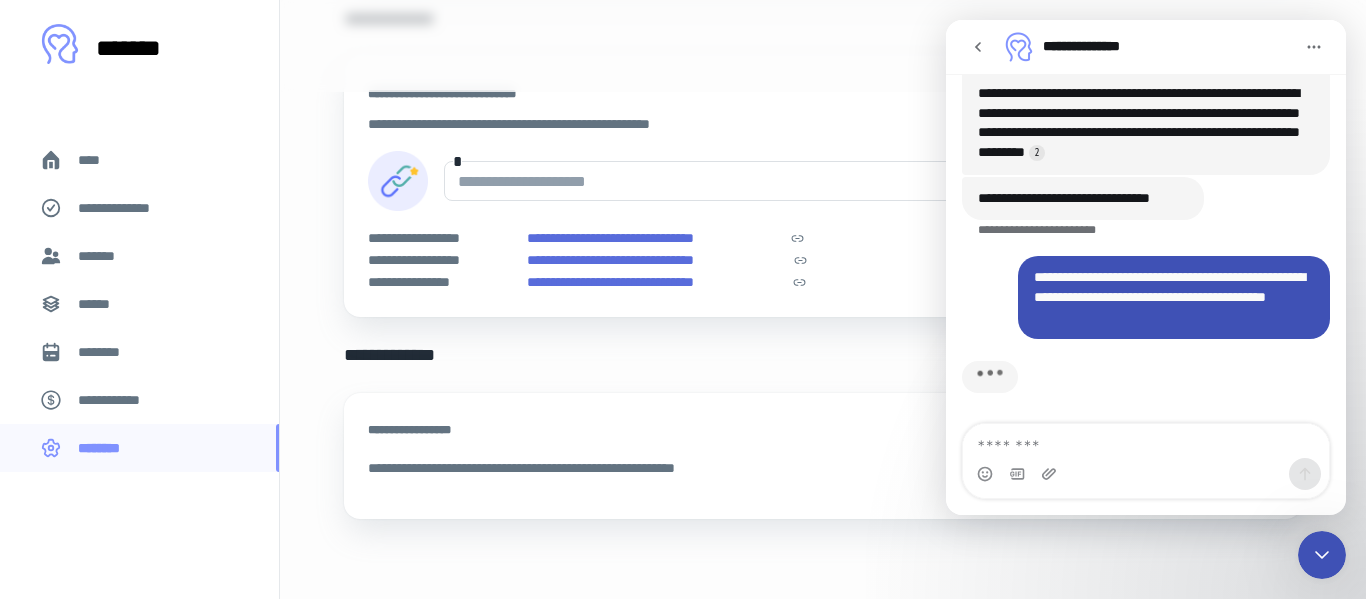 scroll, scrollTop: 501, scrollLeft: 0, axis: vertical 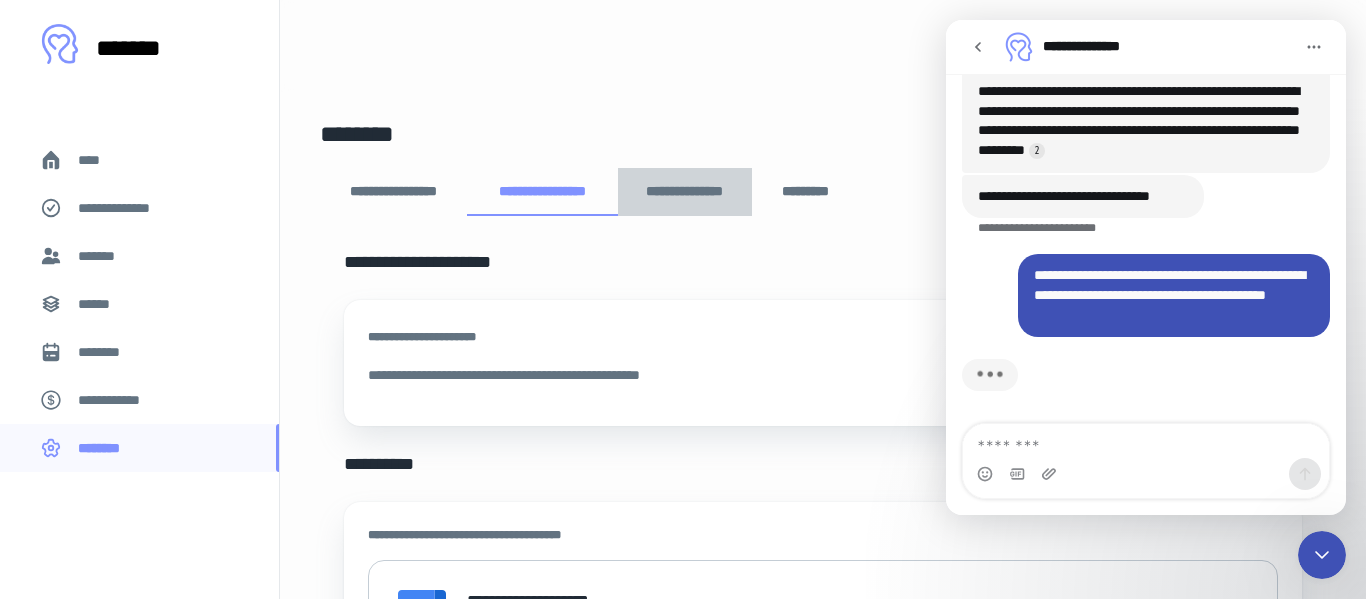 click on "**********" at bounding box center [685, 192] 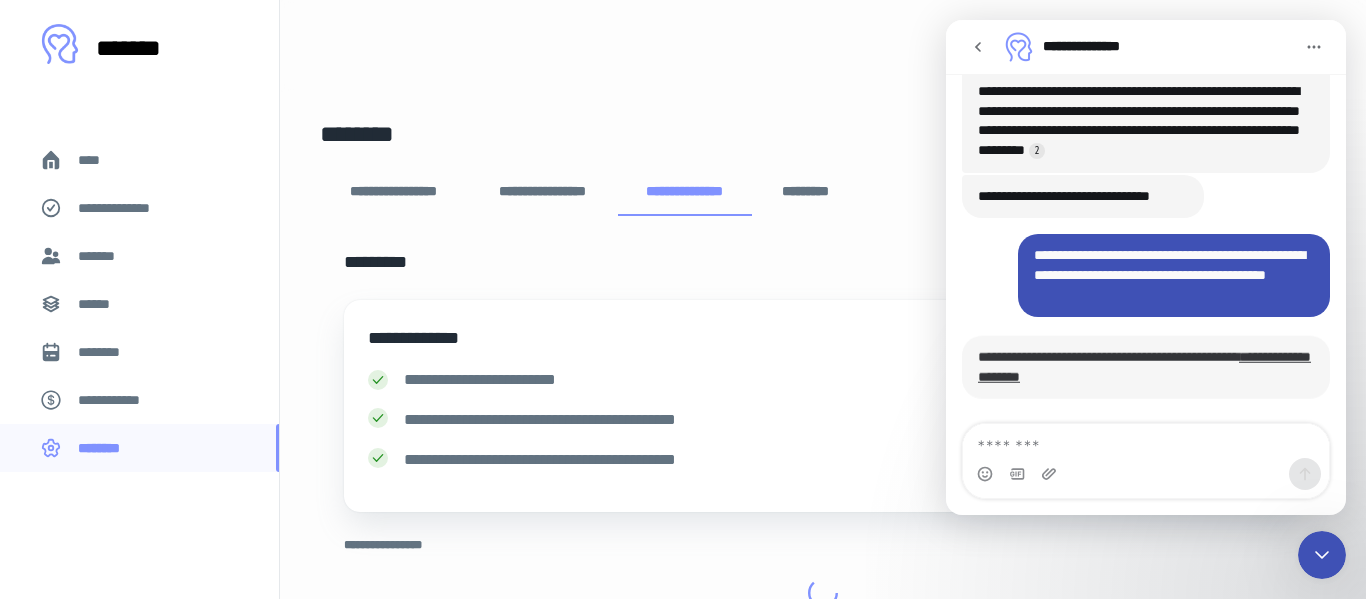 scroll, scrollTop: 506, scrollLeft: 0, axis: vertical 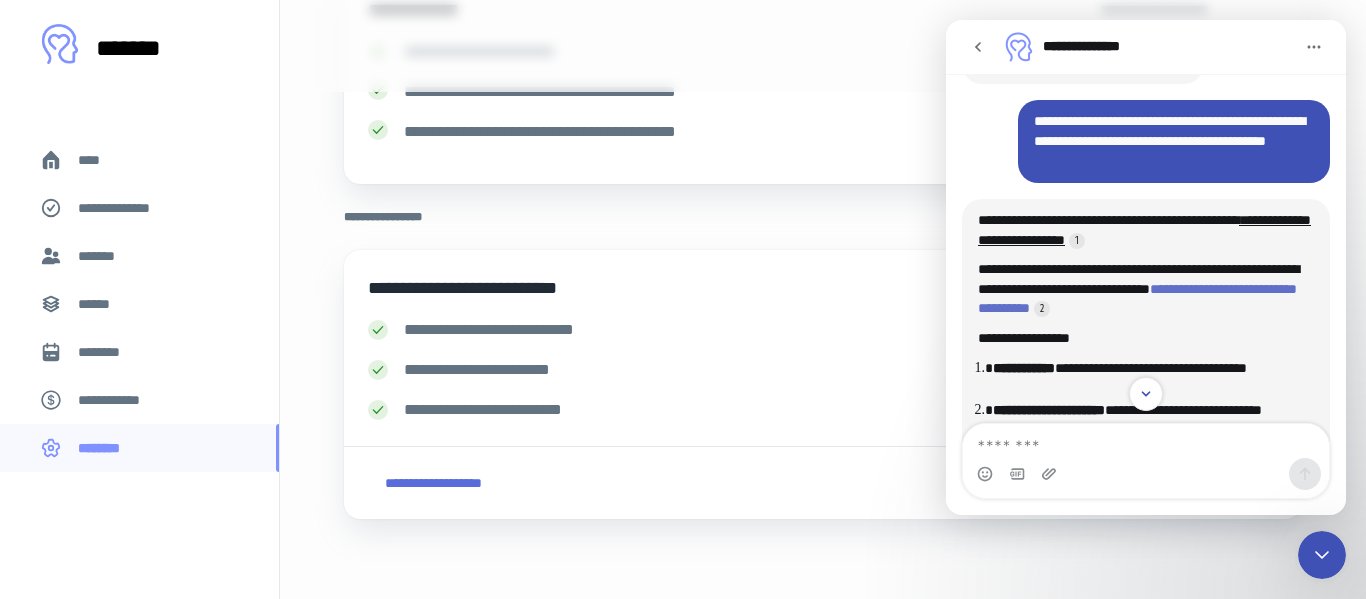 click on "**********" at bounding box center (1137, 299) 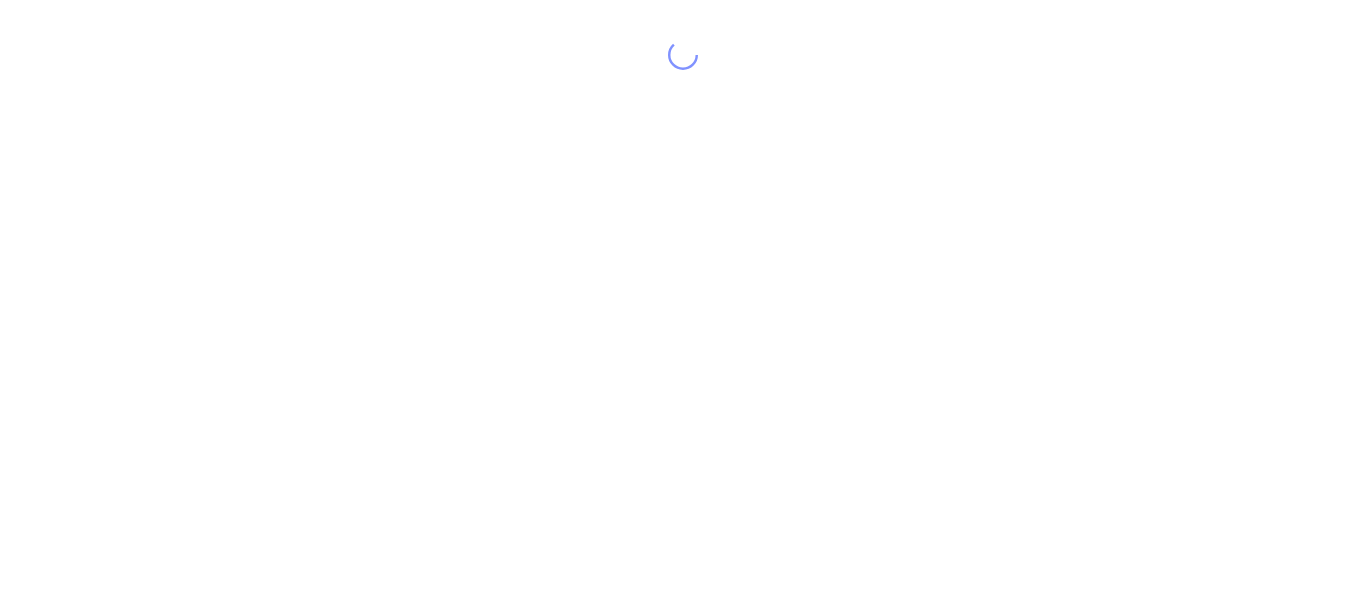 scroll, scrollTop: 0, scrollLeft: 0, axis: both 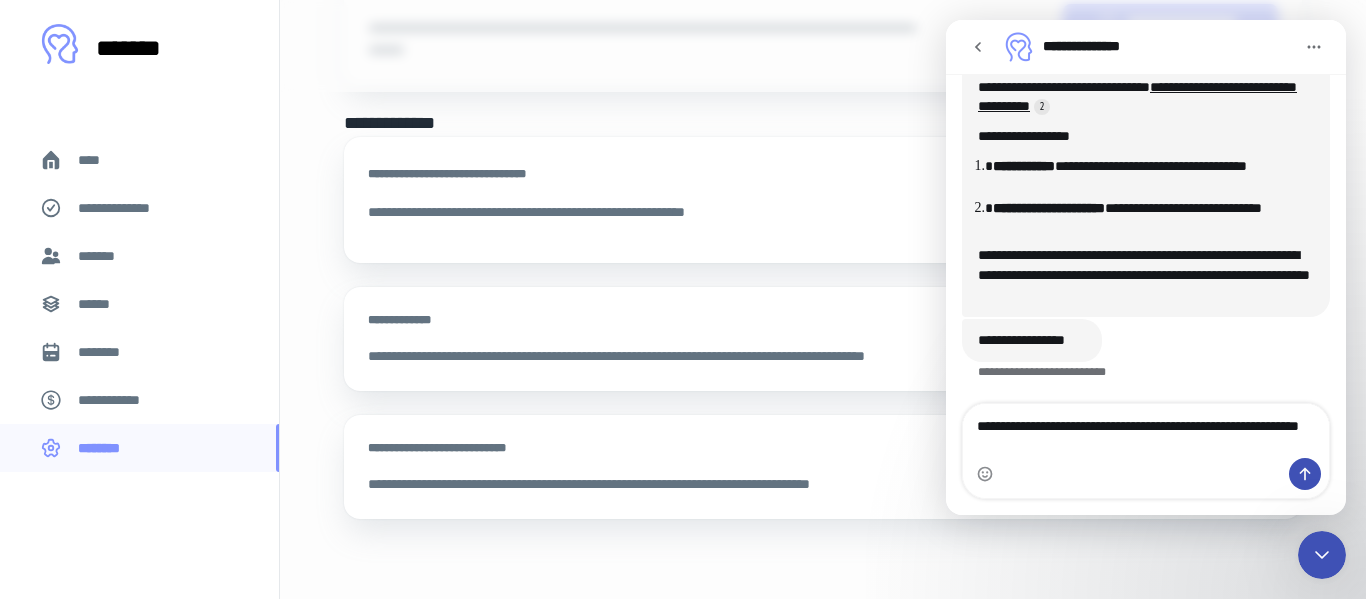 type on "**********" 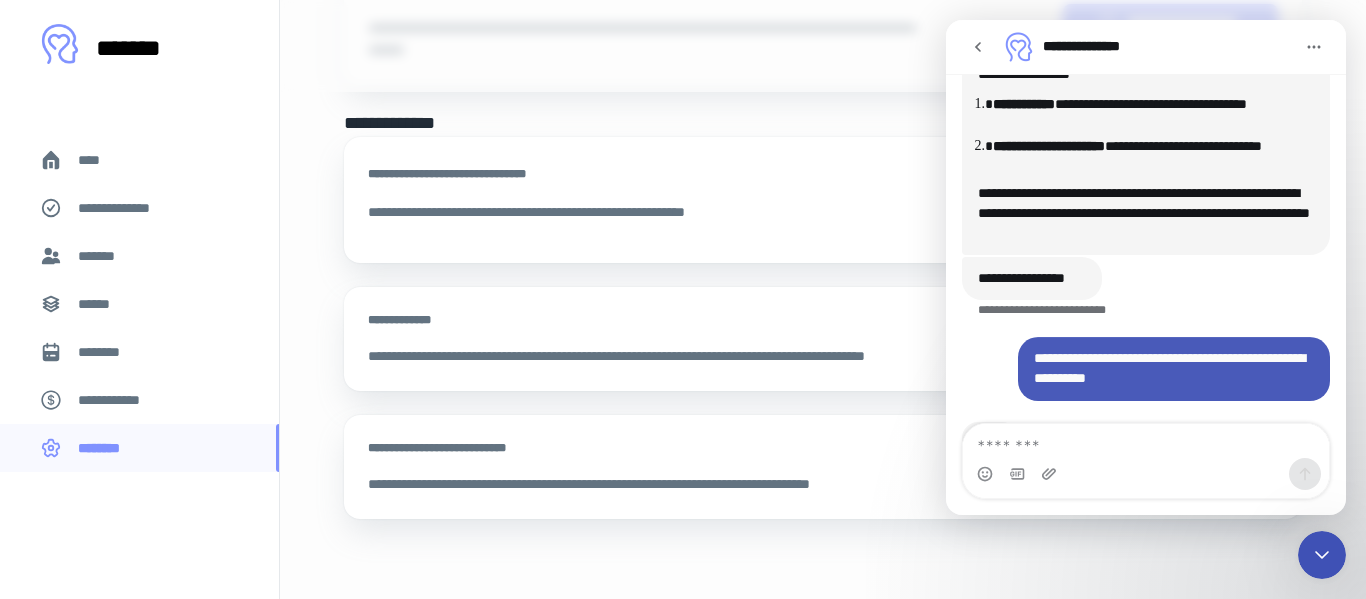scroll, scrollTop: 962, scrollLeft: 0, axis: vertical 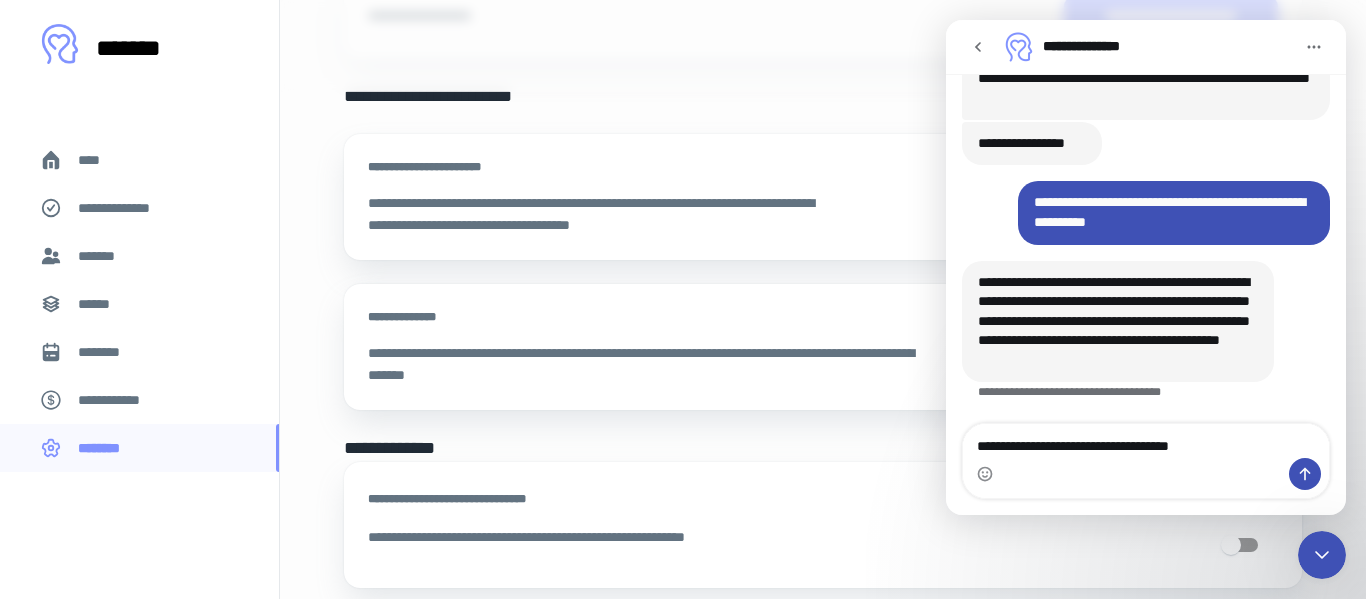 type on "**********" 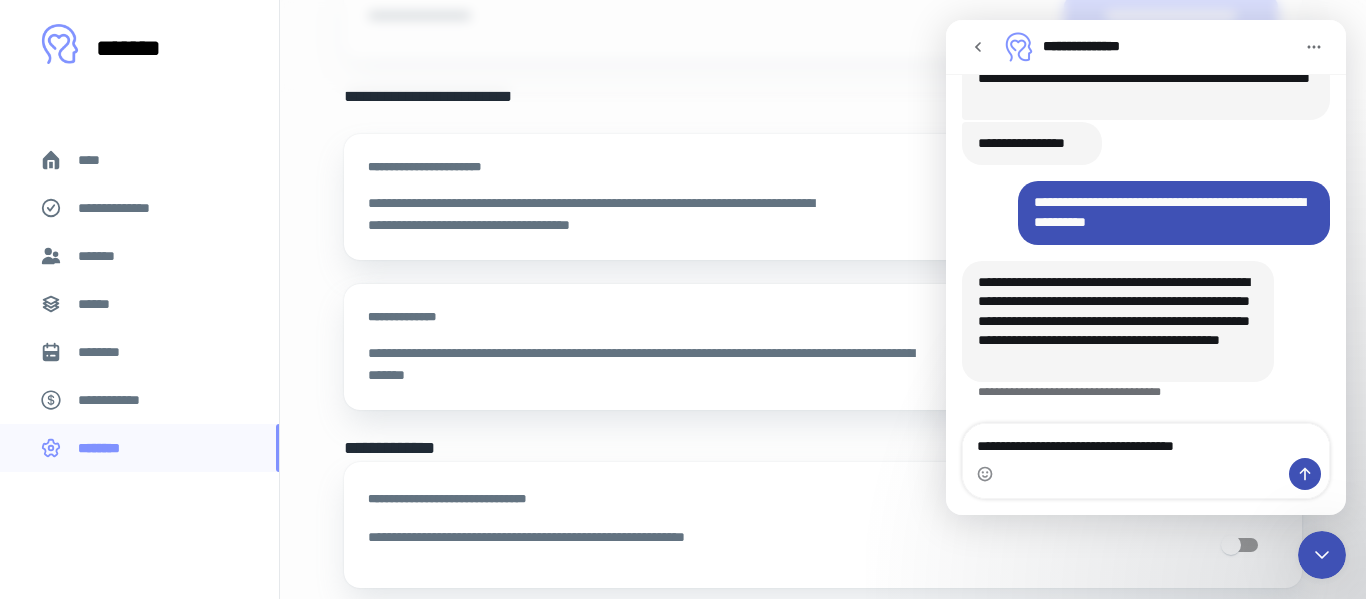 type 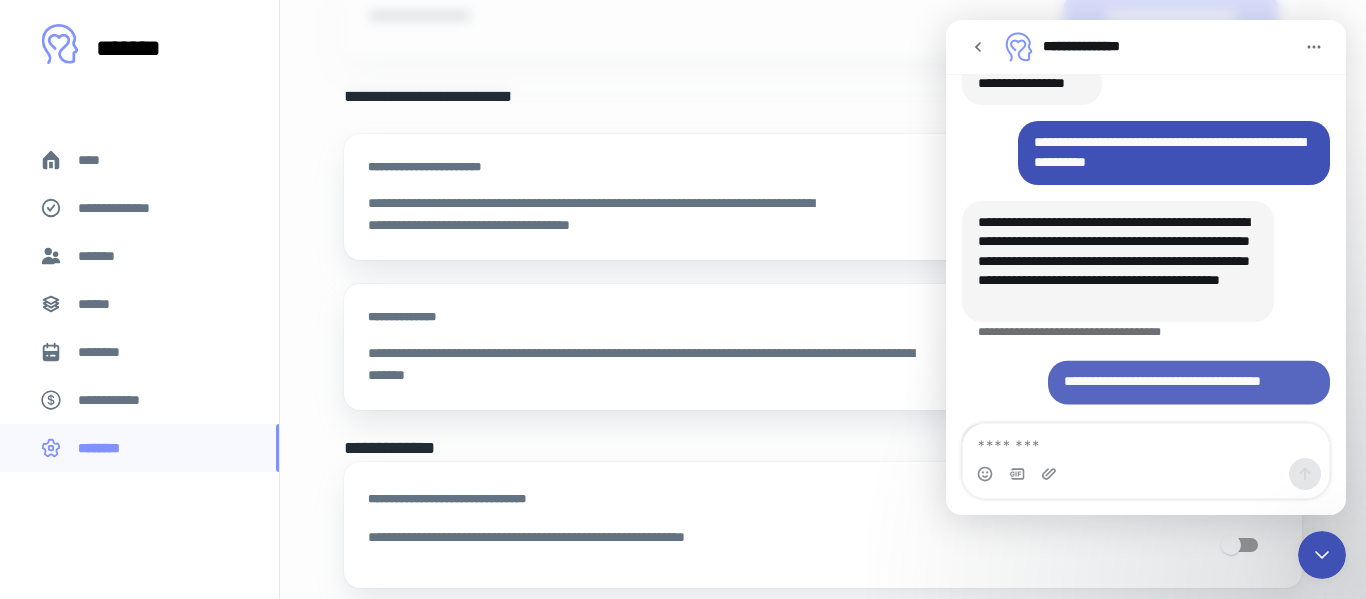 scroll, scrollTop: 1159, scrollLeft: 0, axis: vertical 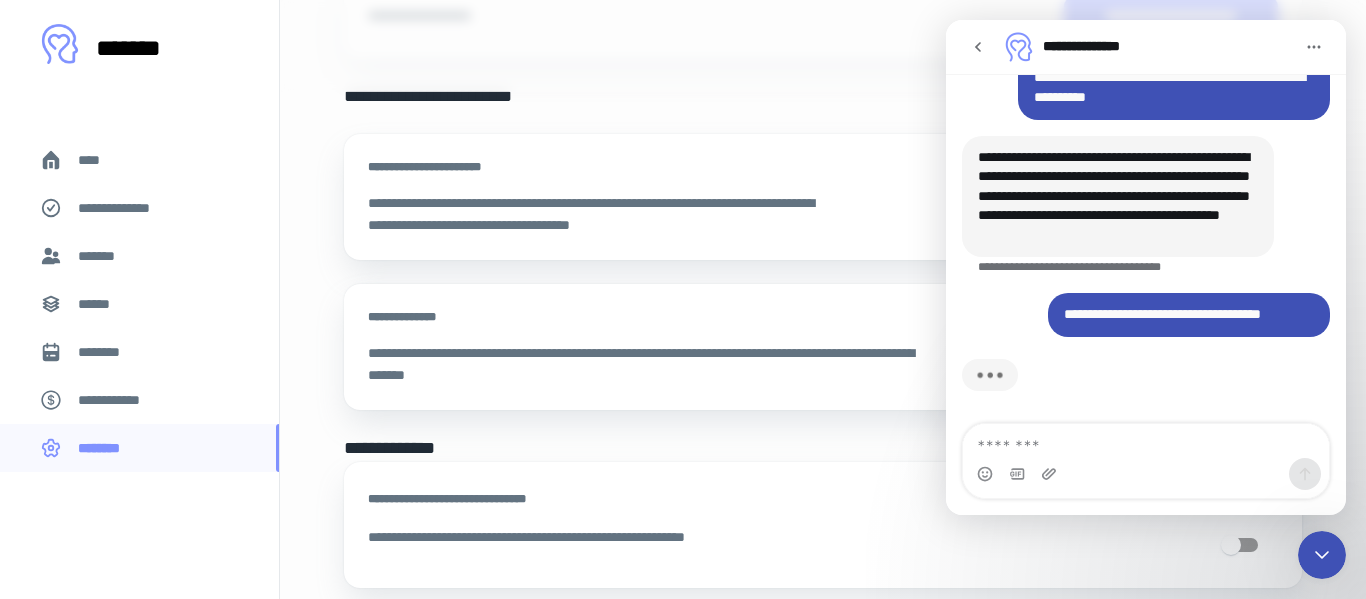 click 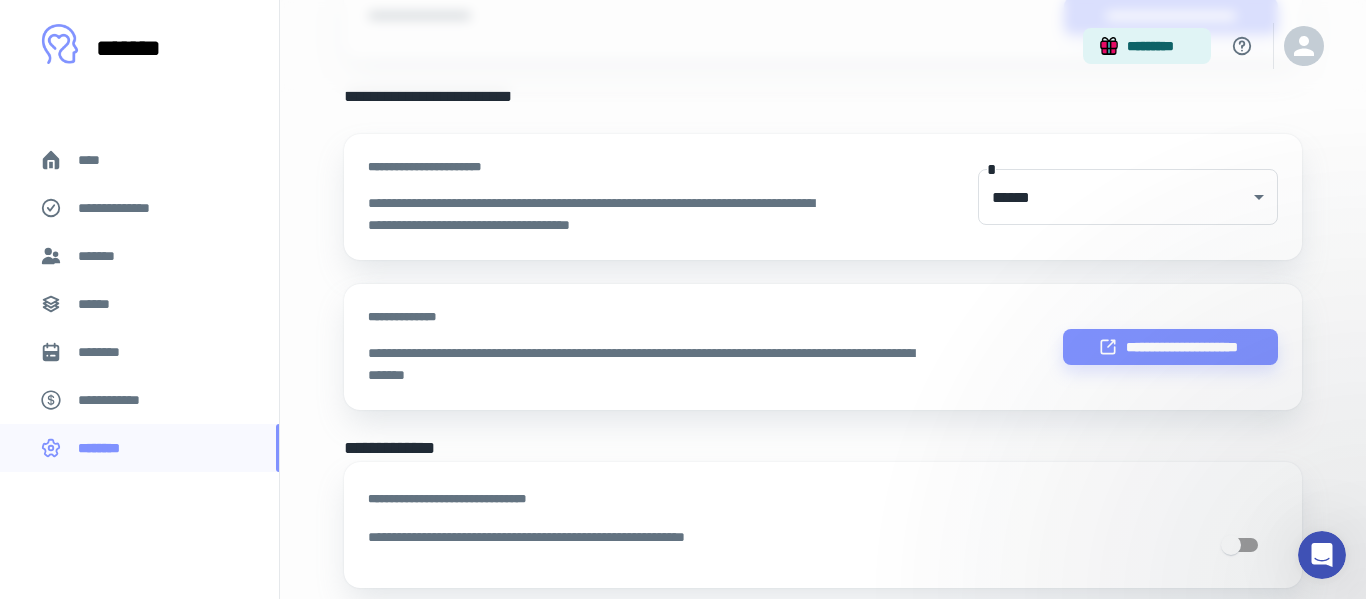 scroll, scrollTop: 0, scrollLeft: 0, axis: both 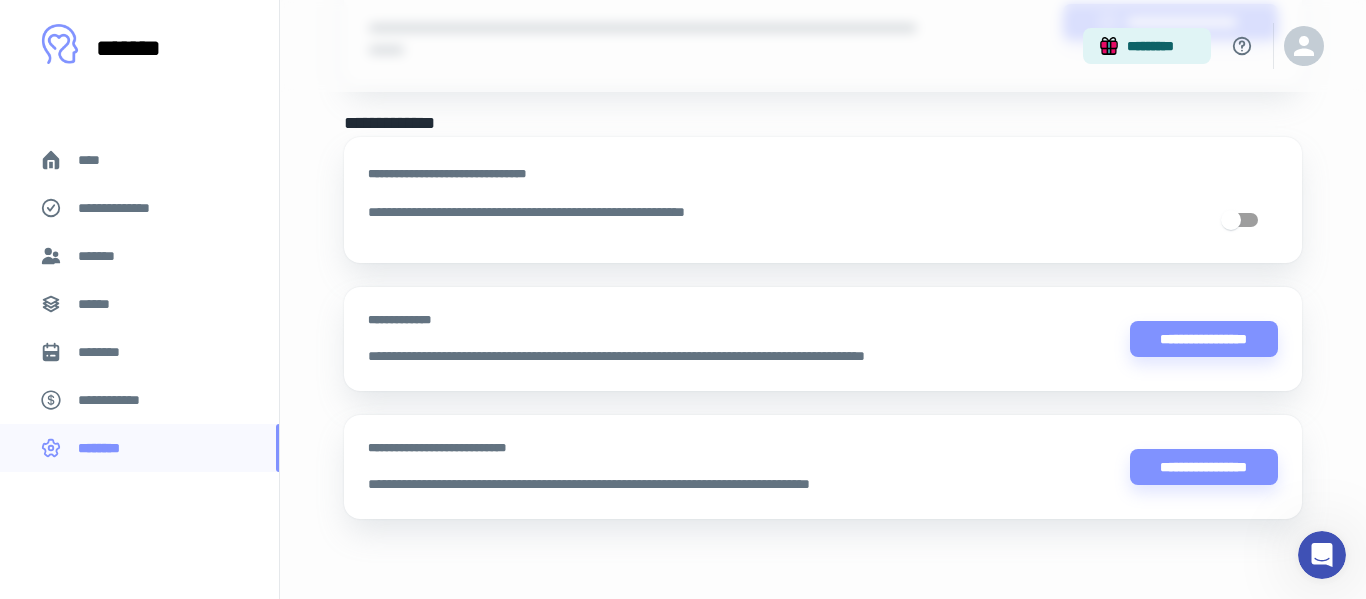click at bounding box center [1322, 555] 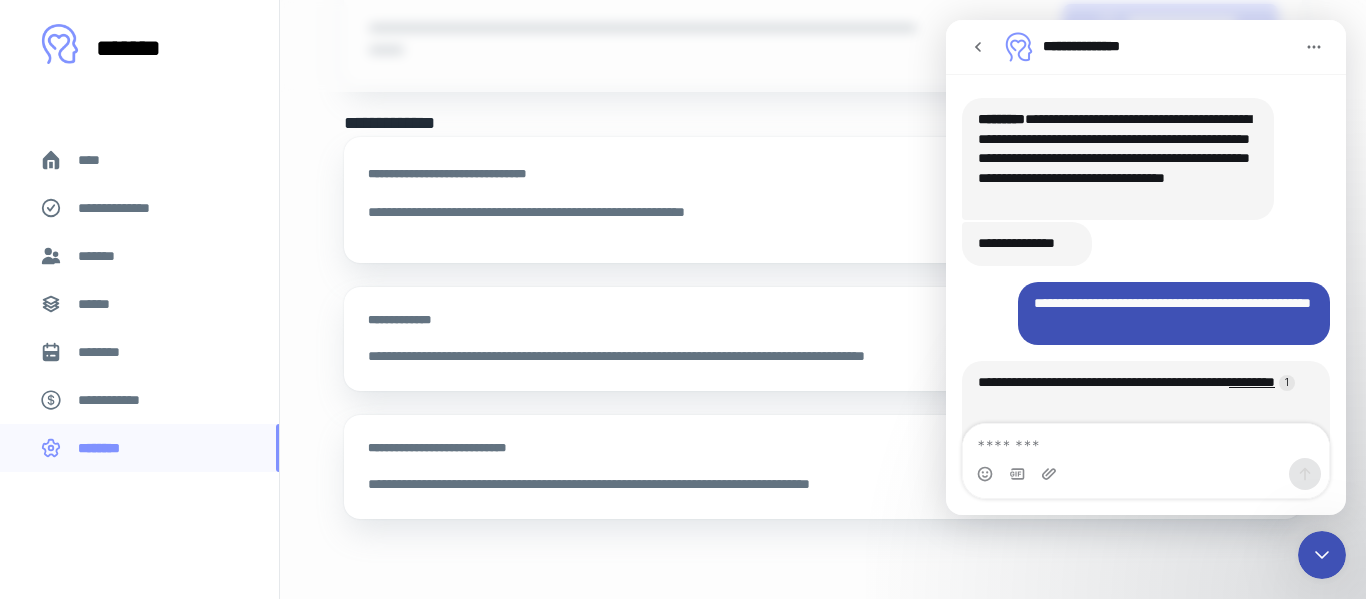 scroll, scrollTop: 3, scrollLeft: 0, axis: vertical 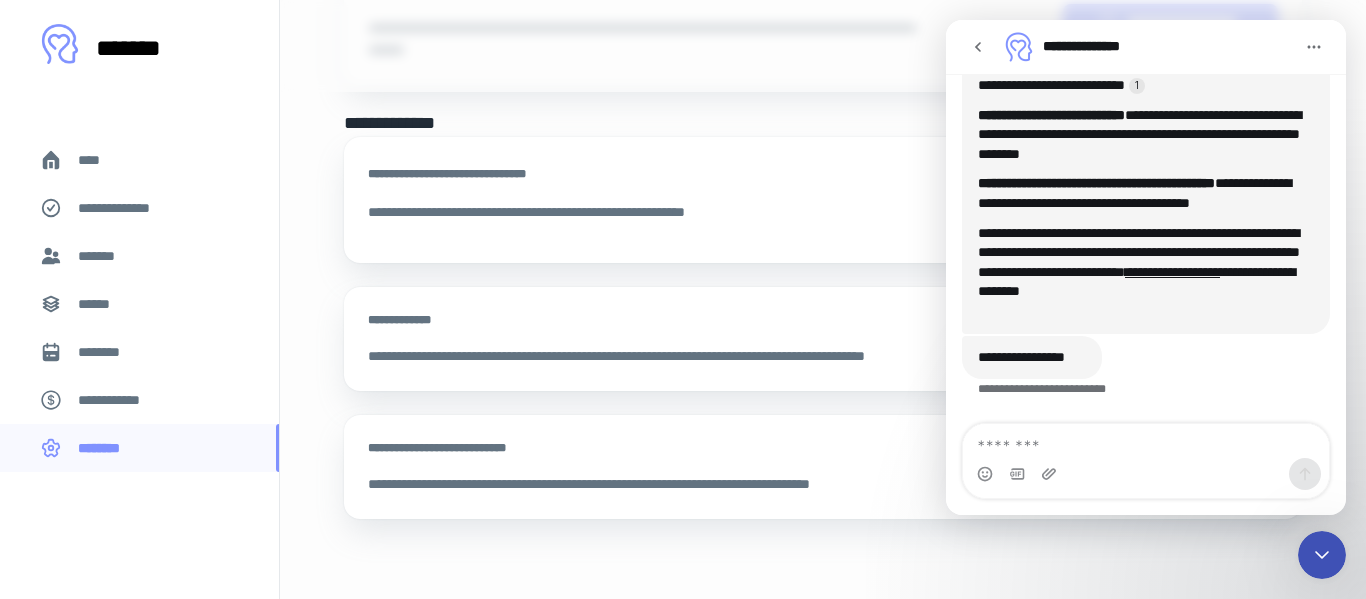 click on "**********" at bounding box center (709, 356) 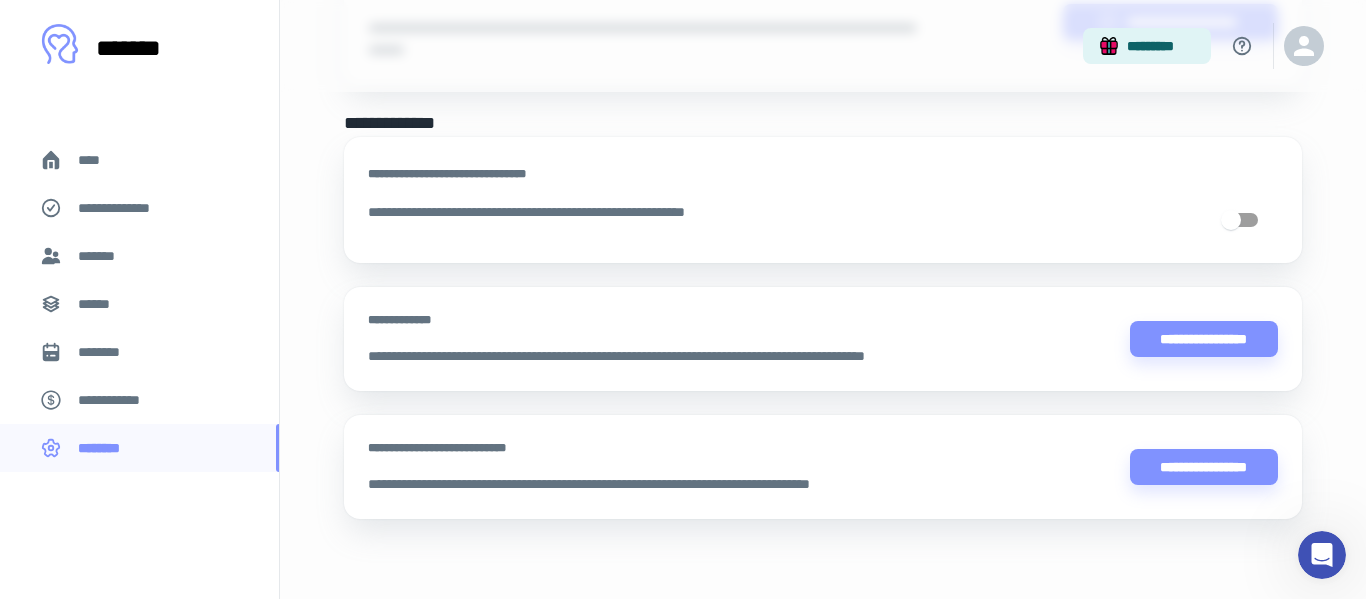 scroll, scrollTop: 0, scrollLeft: 0, axis: both 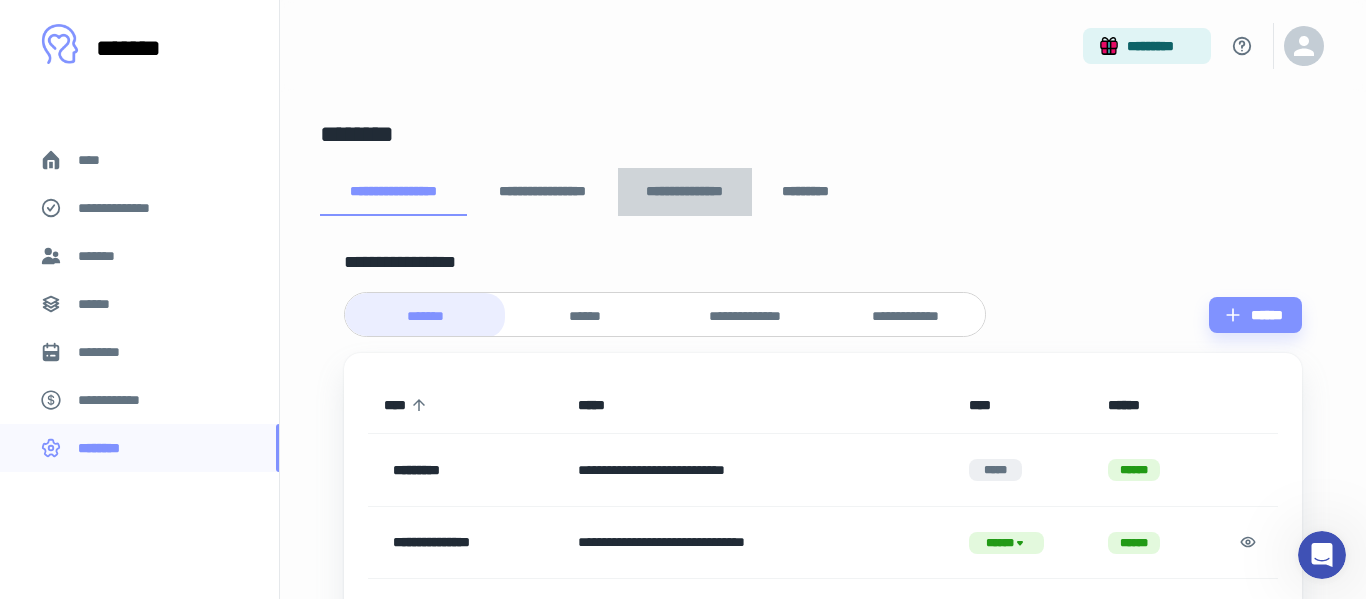 click on "**********" at bounding box center [685, 192] 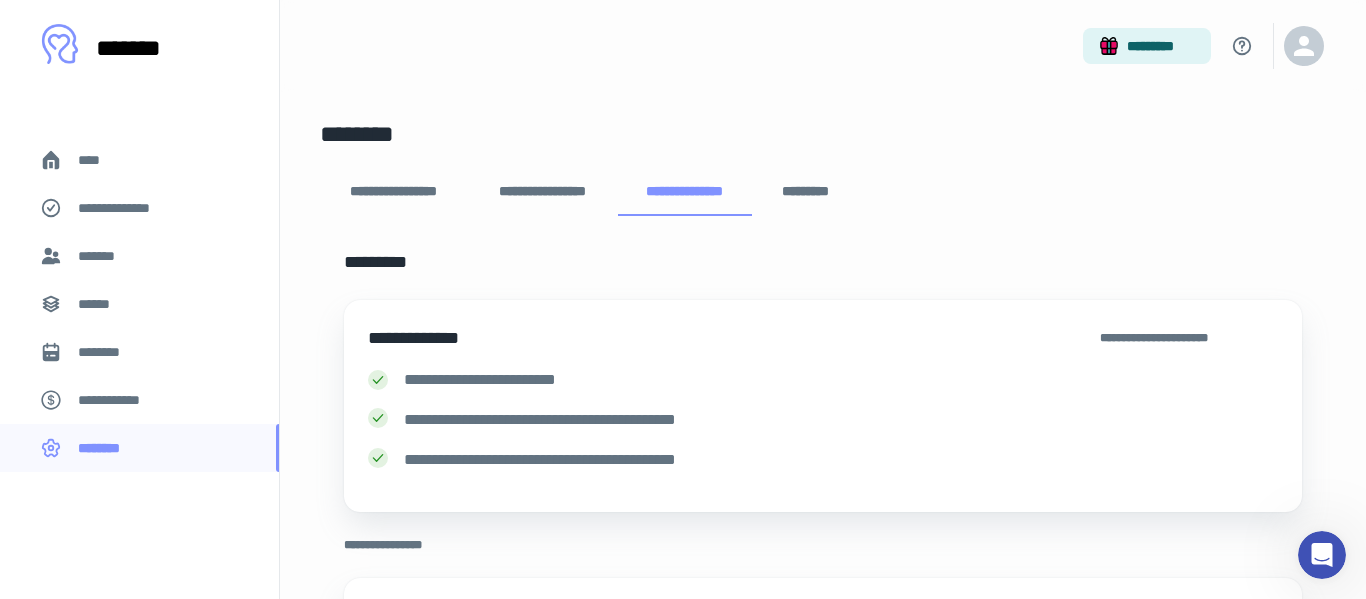 scroll, scrollTop: 328, scrollLeft: 0, axis: vertical 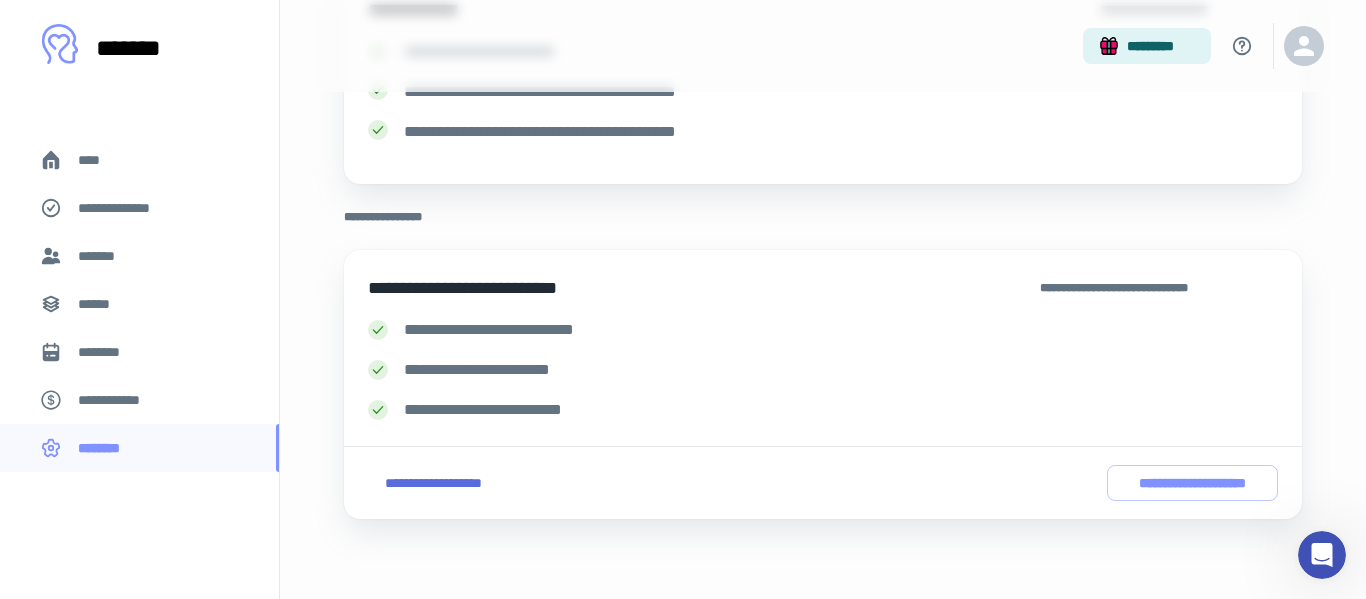 click on "**********" at bounding box center [433, 483] 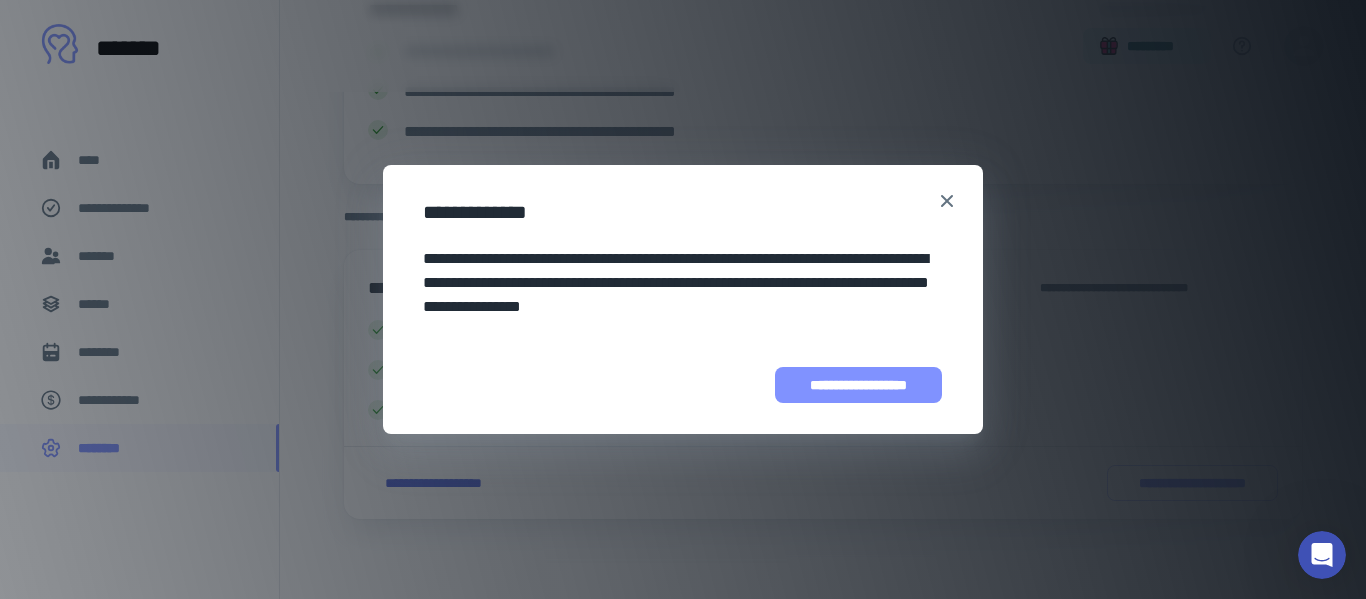 click on "**********" at bounding box center (858, 385) 